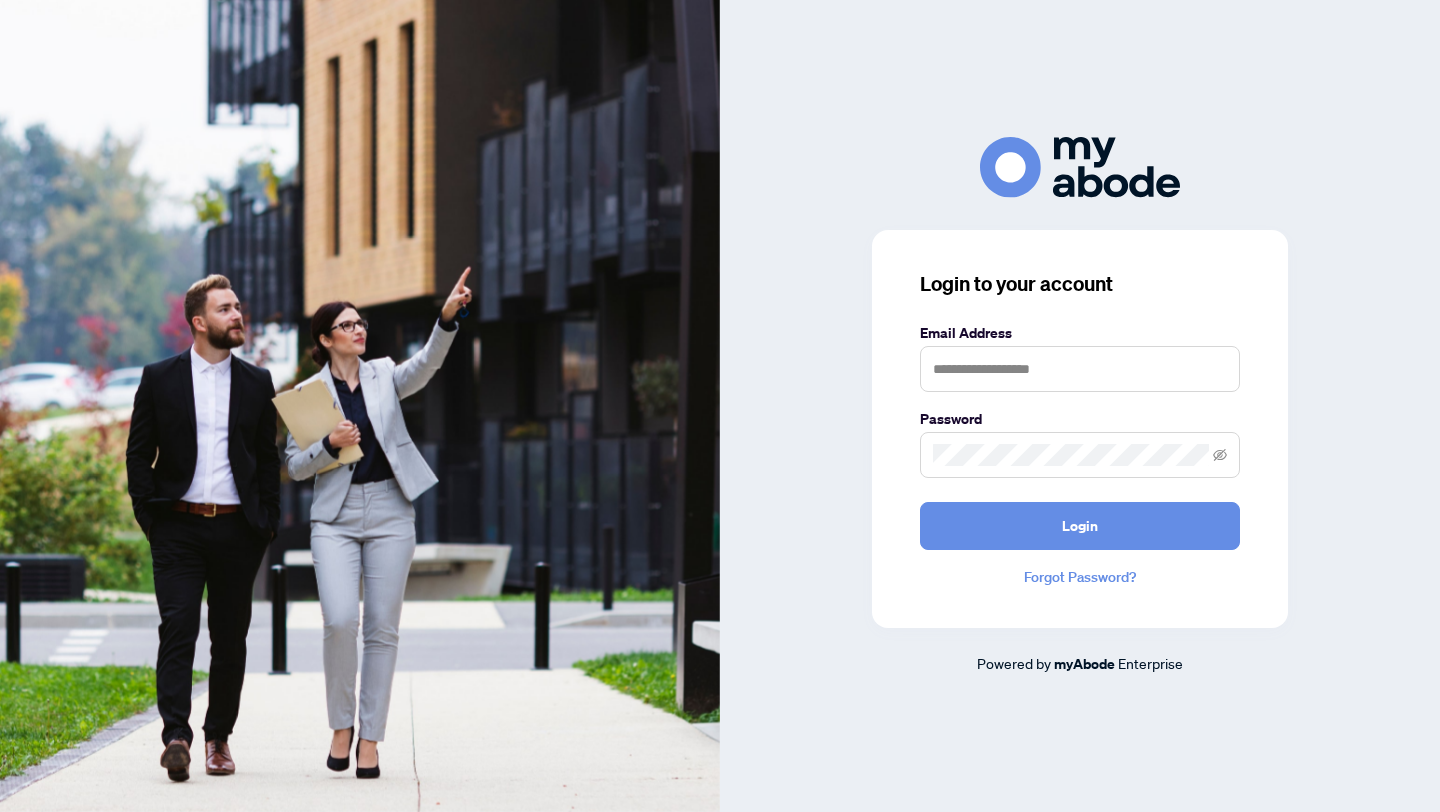scroll, scrollTop: 0, scrollLeft: 0, axis: both 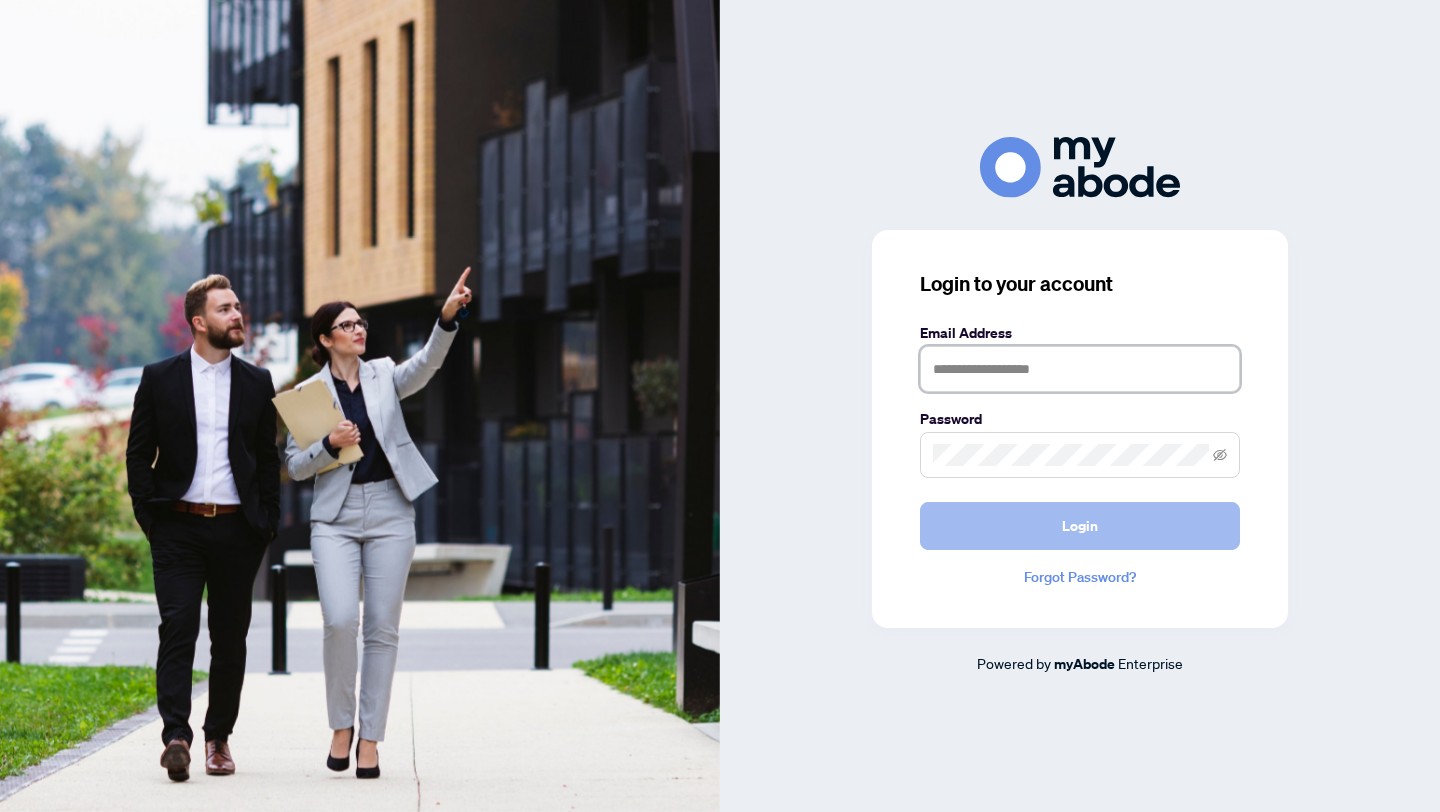 type on "**********" 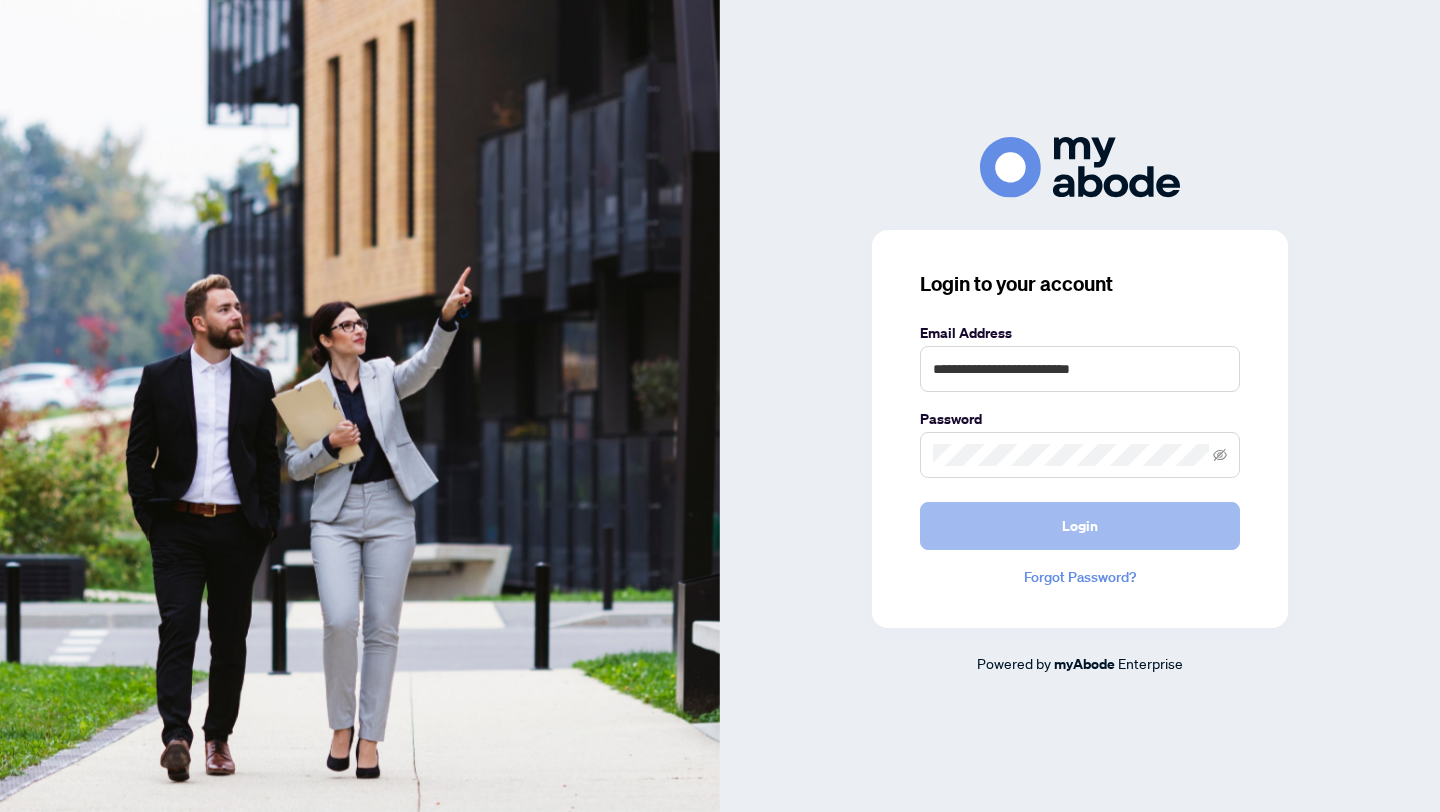 click on "Login" at bounding box center (1080, 526) 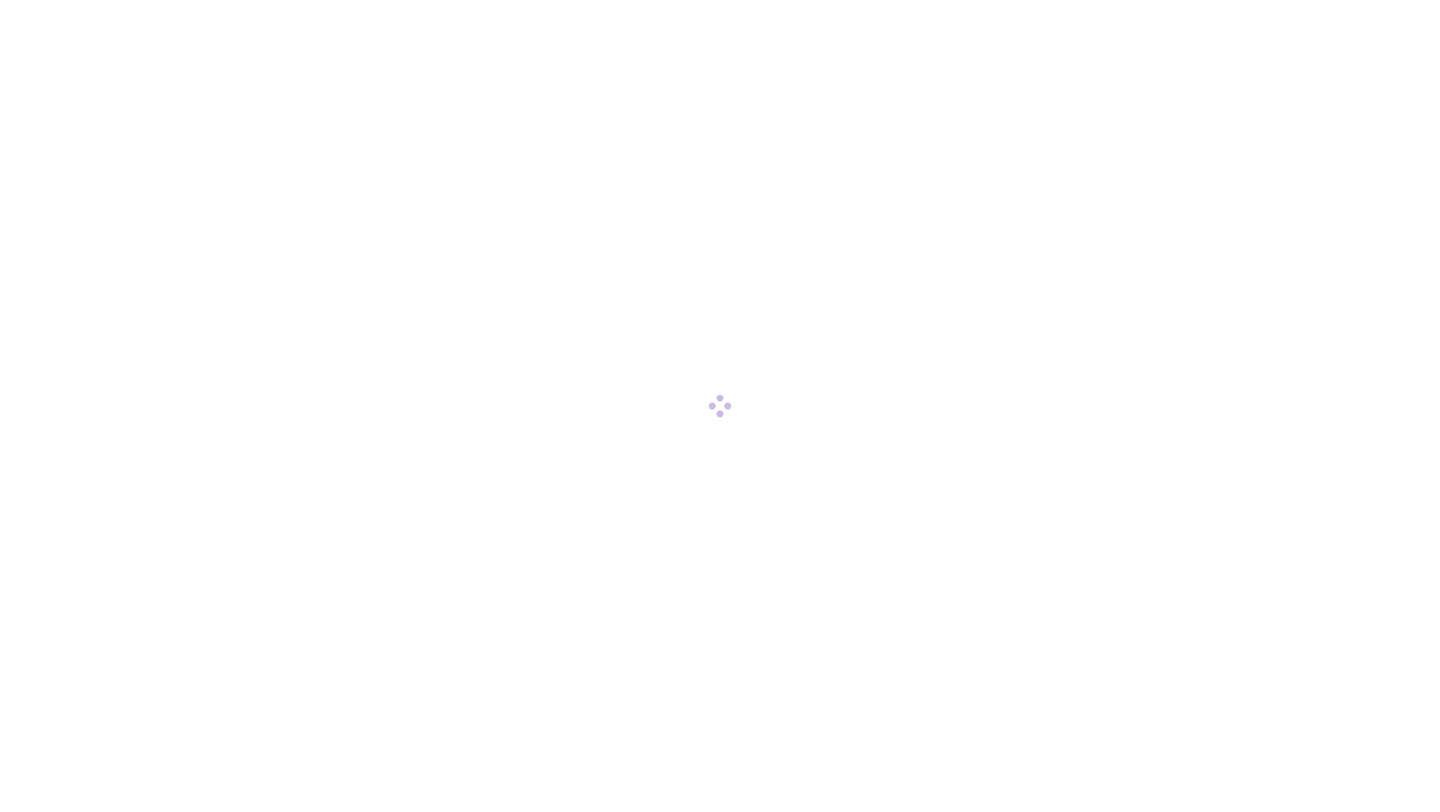 scroll, scrollTop: 0, scrollLeft: 0, axis: both 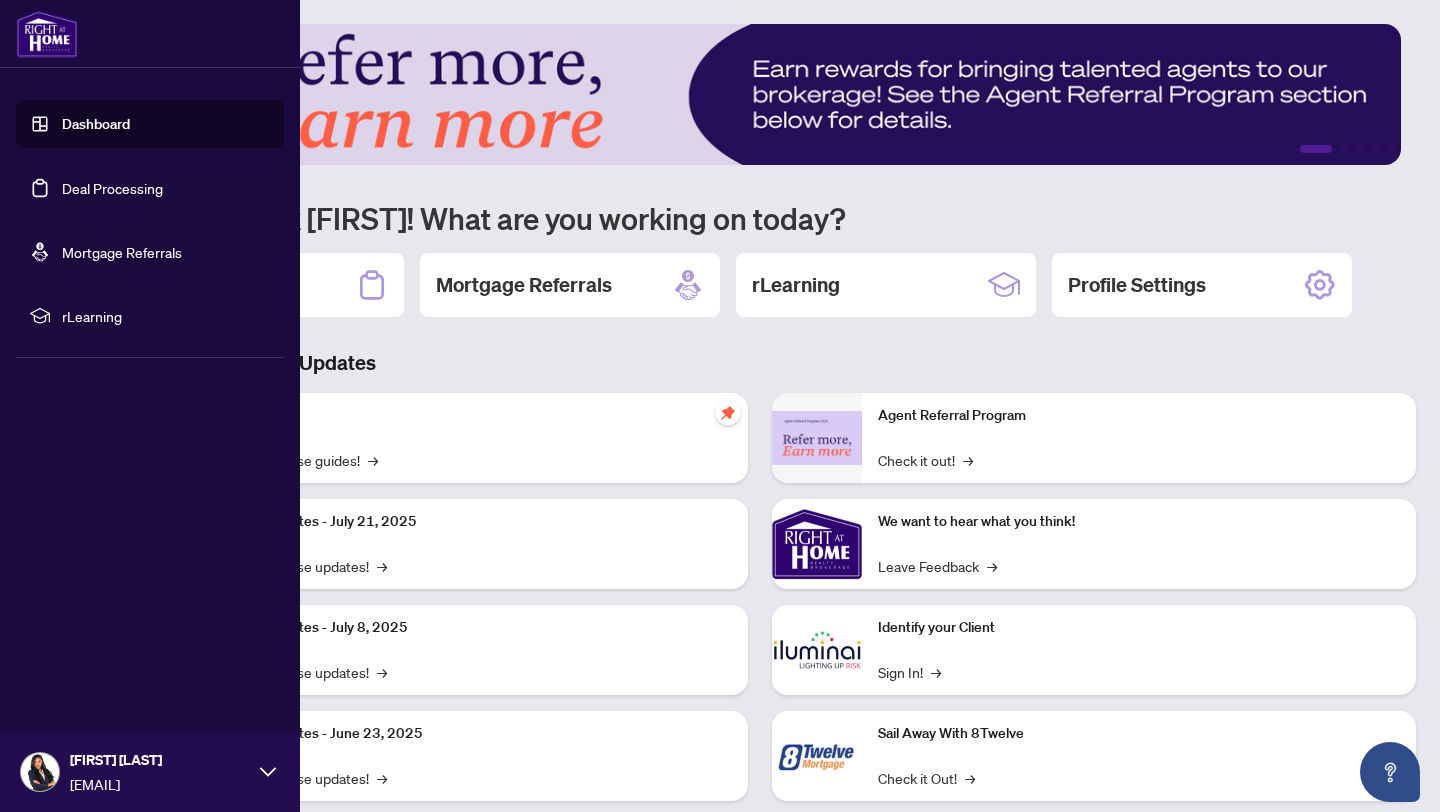 click on "Deal Processing" at bounding box center (112, 188) 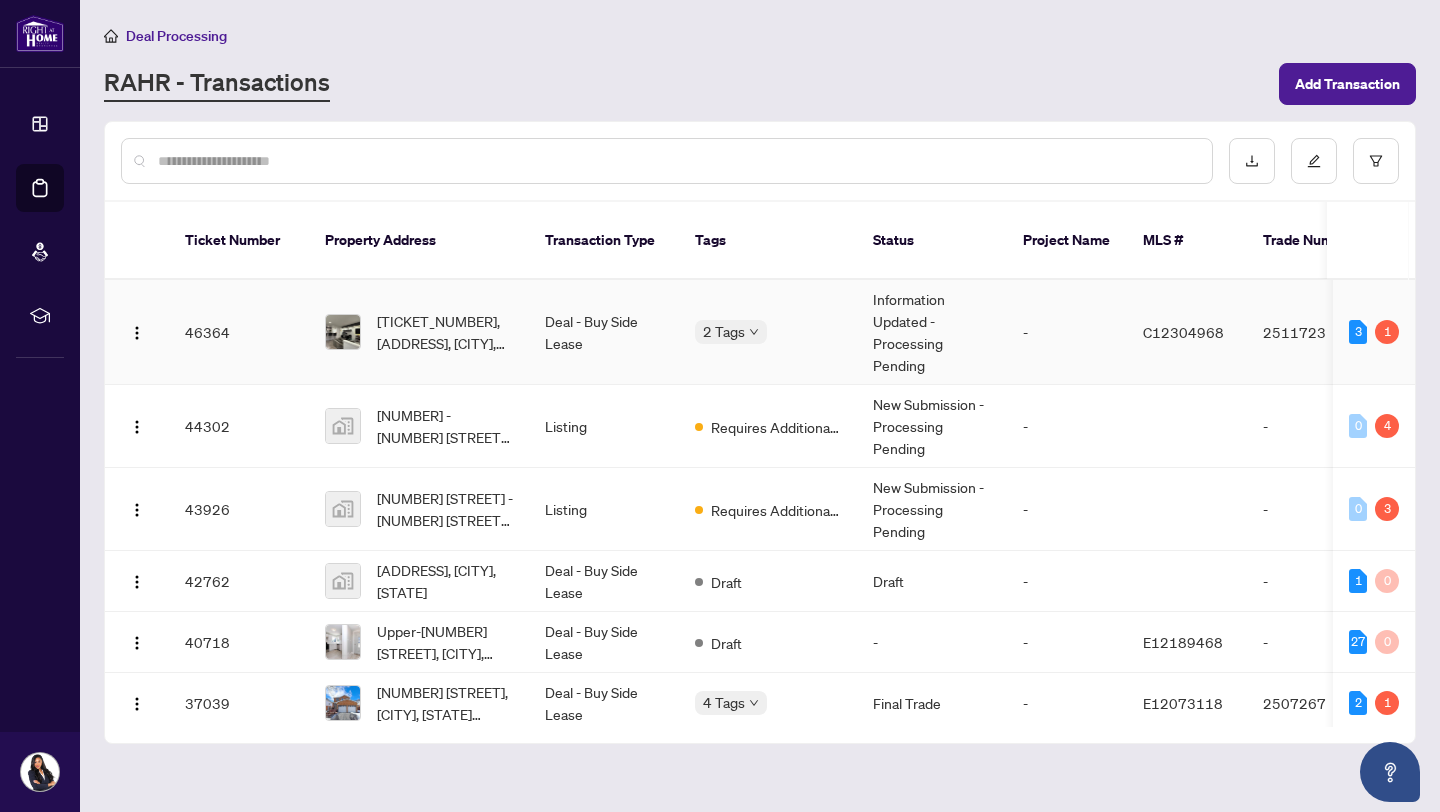click on "Information Updated - Processing Pending" at bounding box center [932, 332] 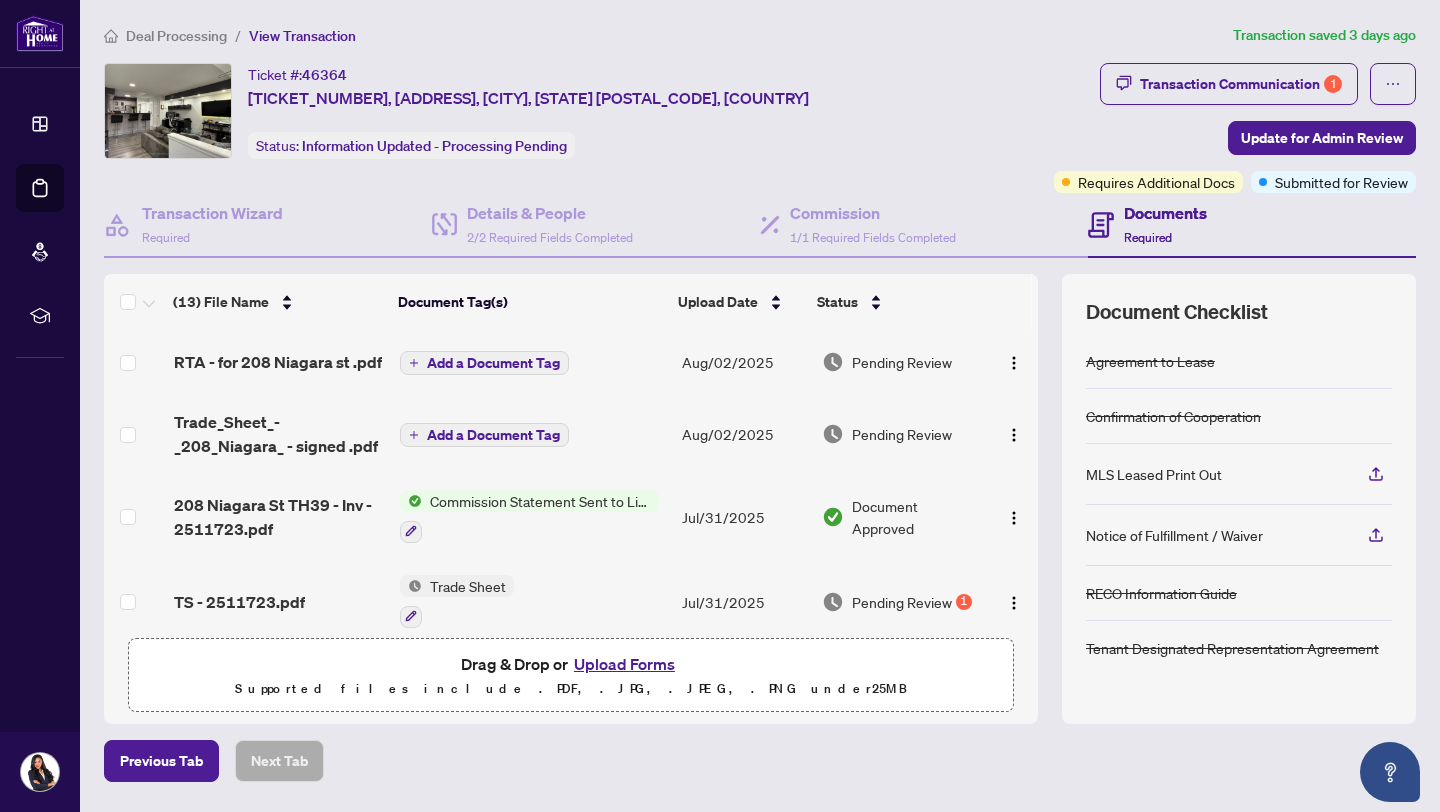 click on "Pending Review" at bounding box center [902, 602] 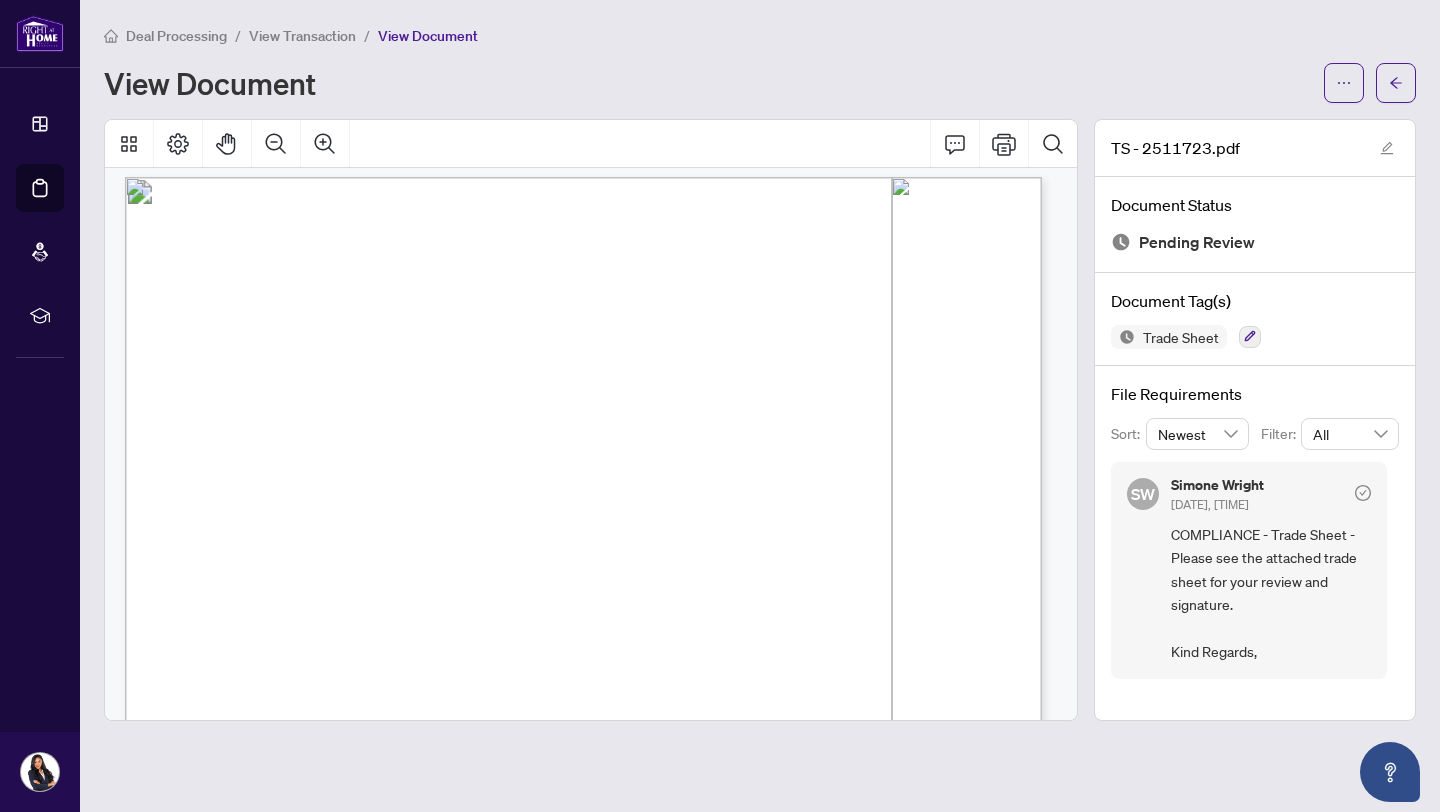 scroll, scrollTop: 0, scrollLeft: 0, axis: both 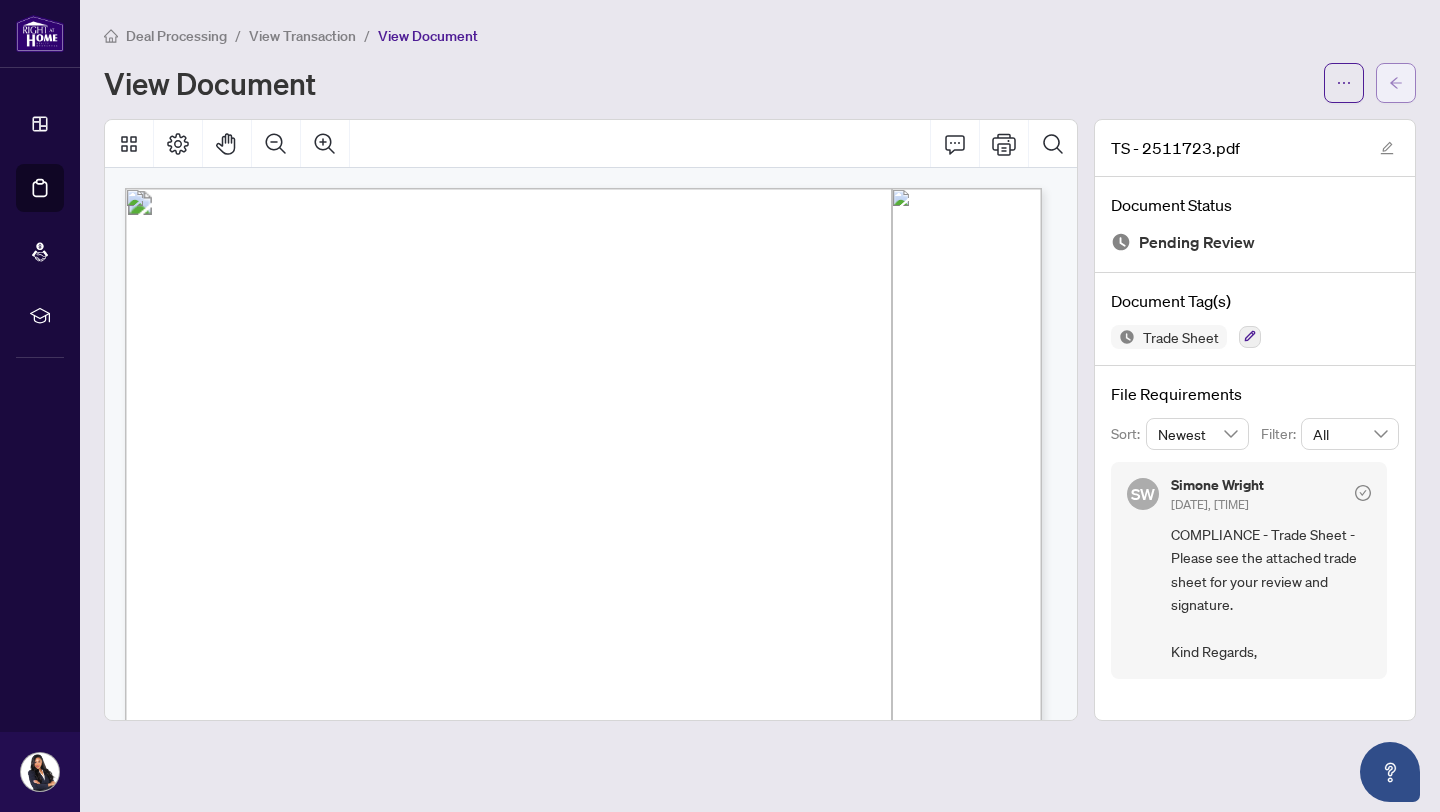 click at bounding box center (1396, 83) 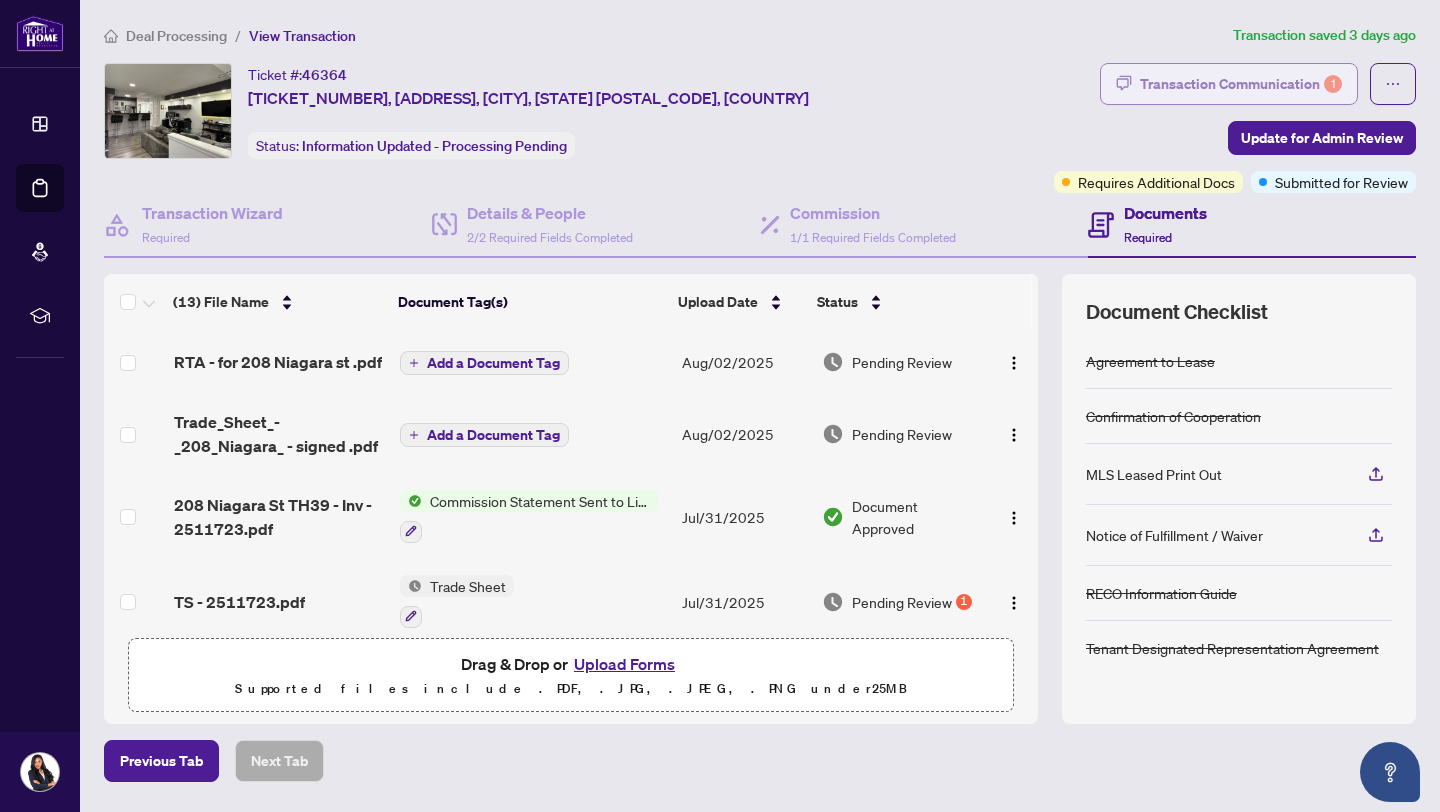 click on "Transaction Communication 1" at bounding box center [1241, 84] 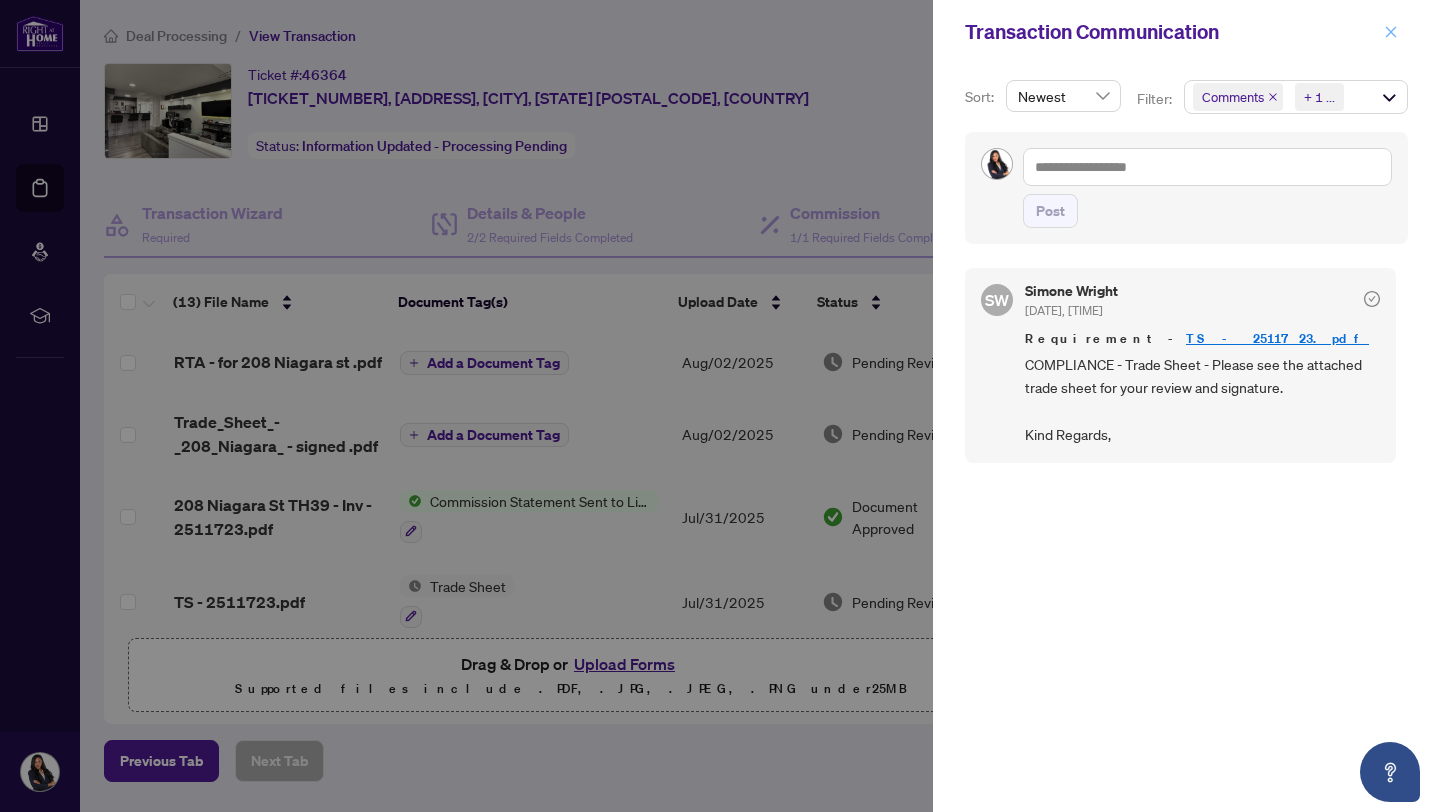 click at bounding box center [1391, 32] 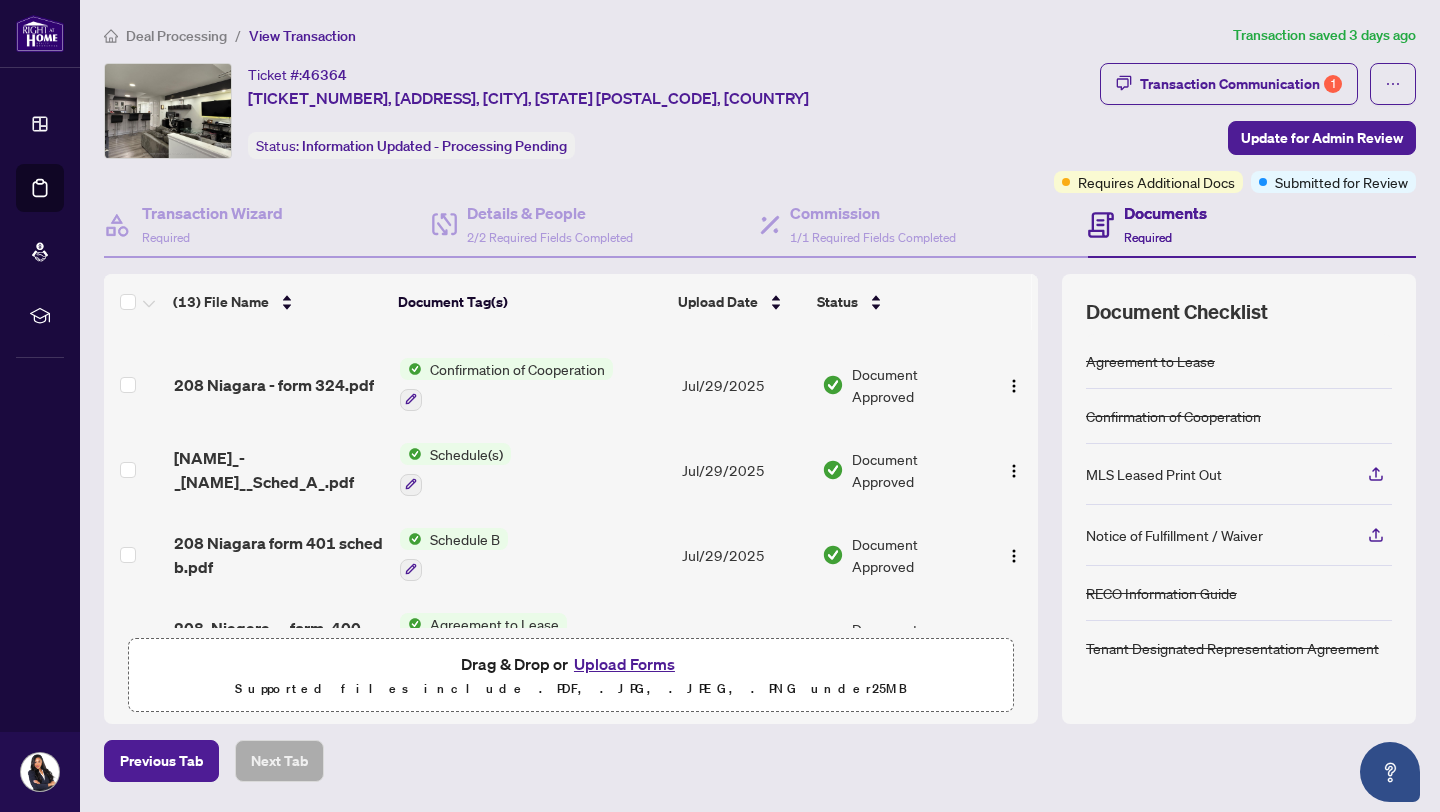 scroll, scrollTop: 0, scrollLeft: 0, axis: both 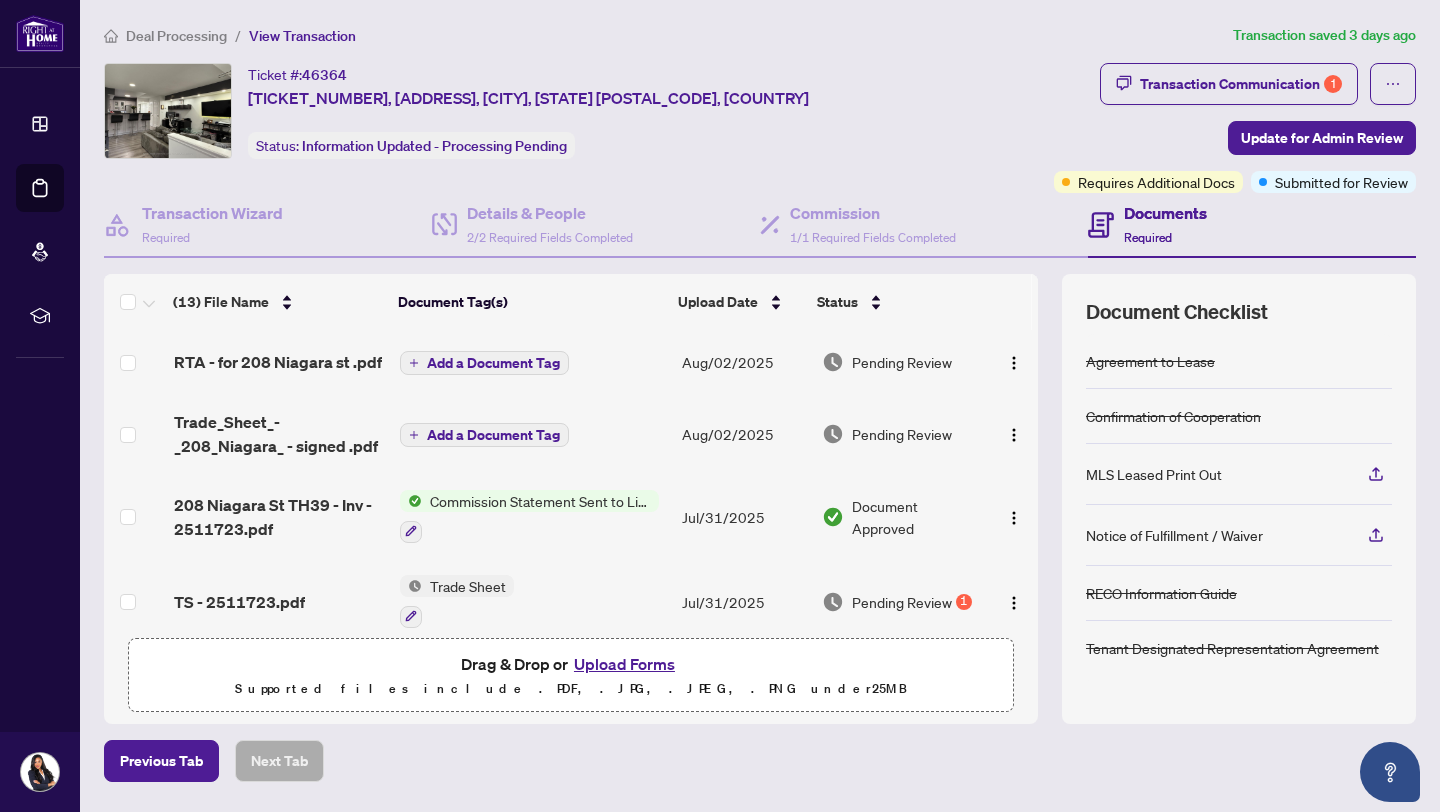 click on "Add a Document Tag" at bounding box center (533, 434) 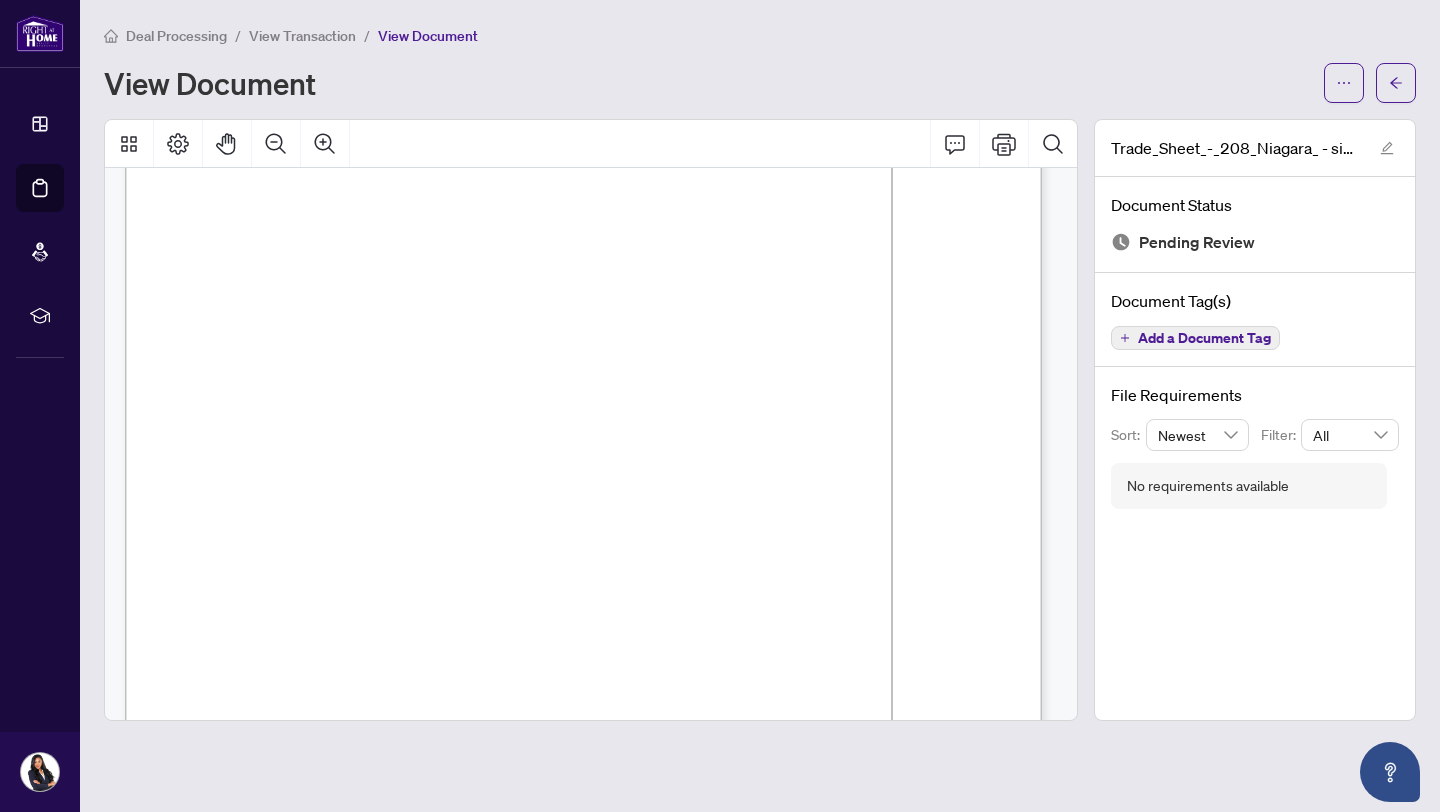 scroll, scrollTop: 0, scrollLeft: 0, axis: both 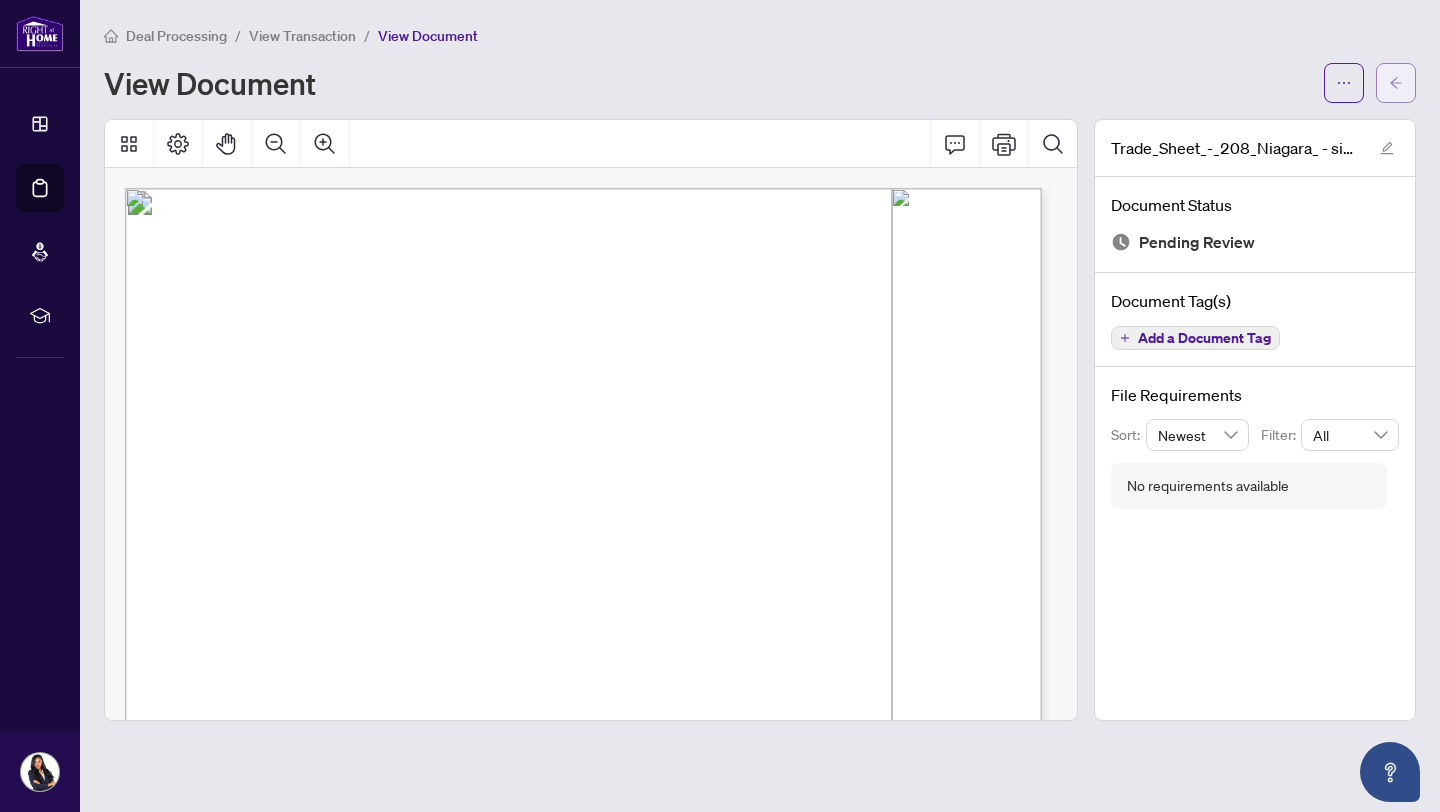 click at bounding box center [1396, 83] 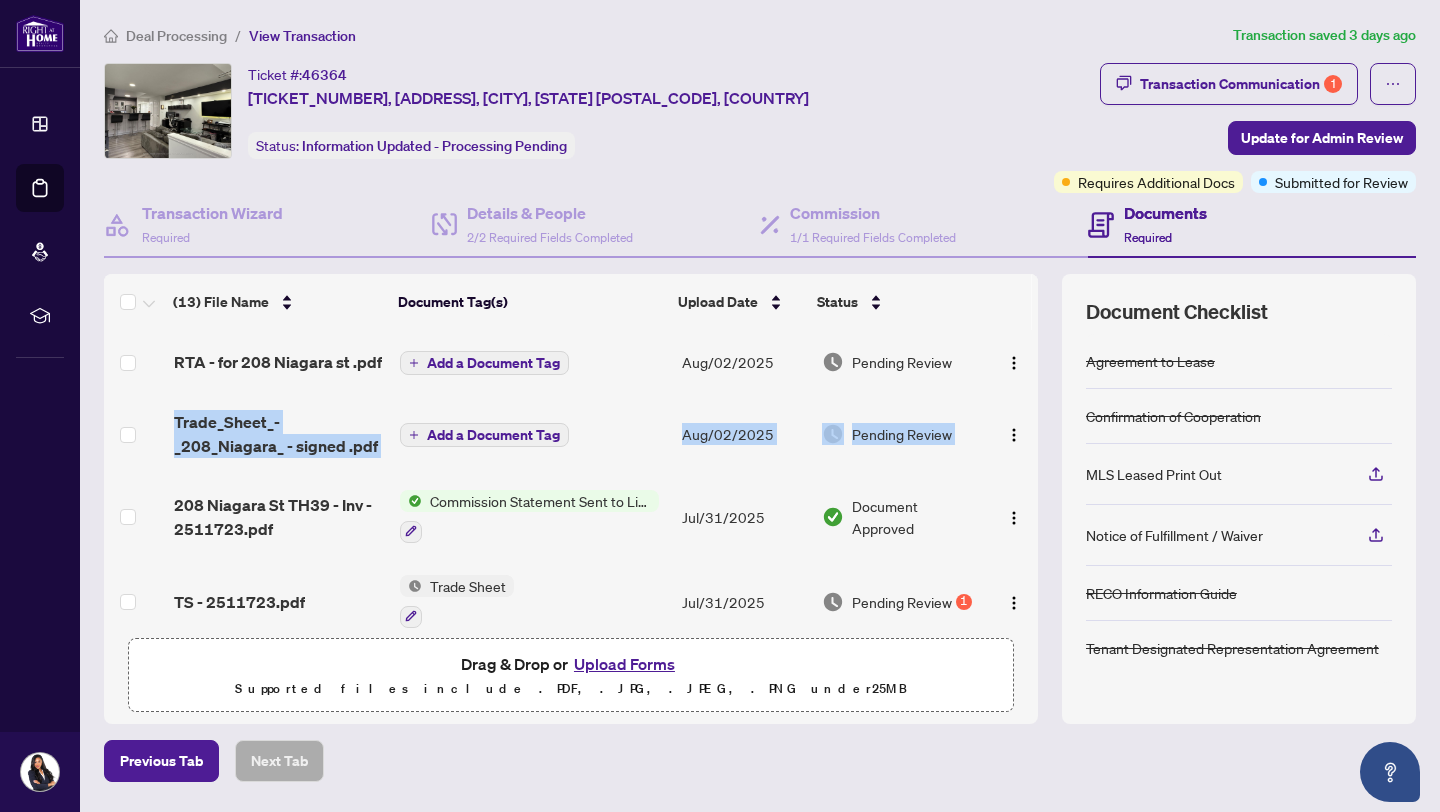 drag, startPoint x: 1015, startPoint y: 362, endPoint x: 1015, endPoint y: 423, distance: 61 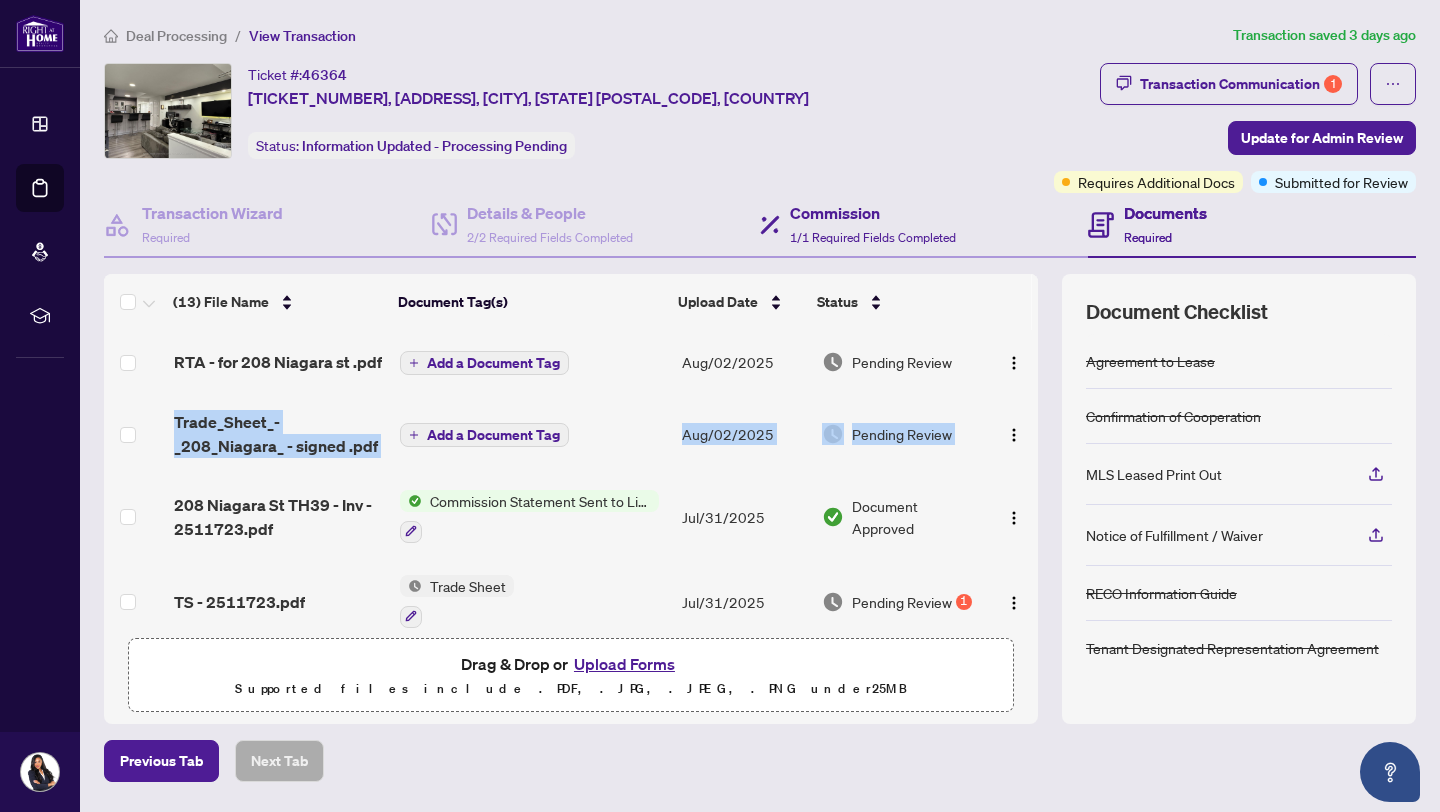 click on "Commission 1/1 Required Fields Completed" at bounding box center (924, 225) 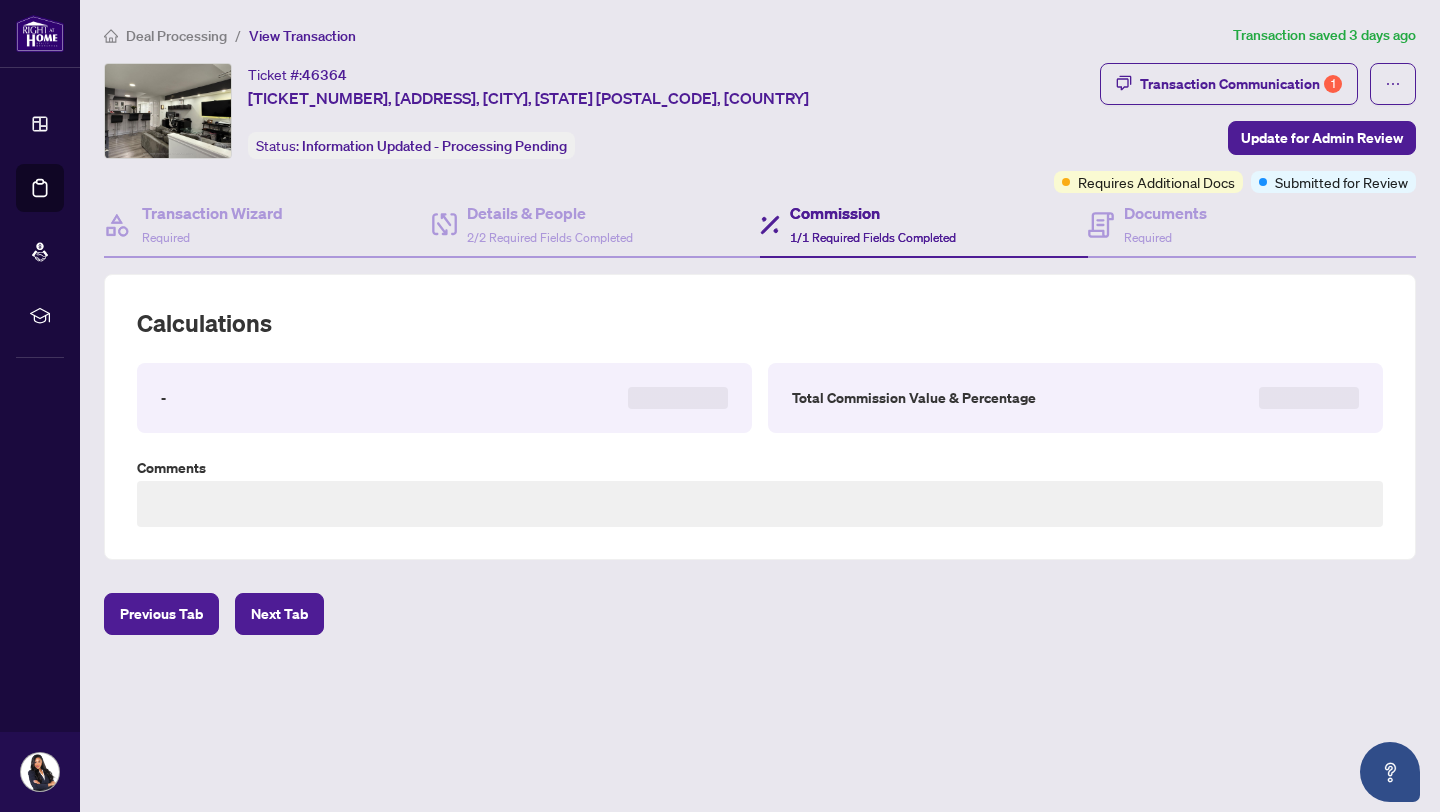 type on "**********" 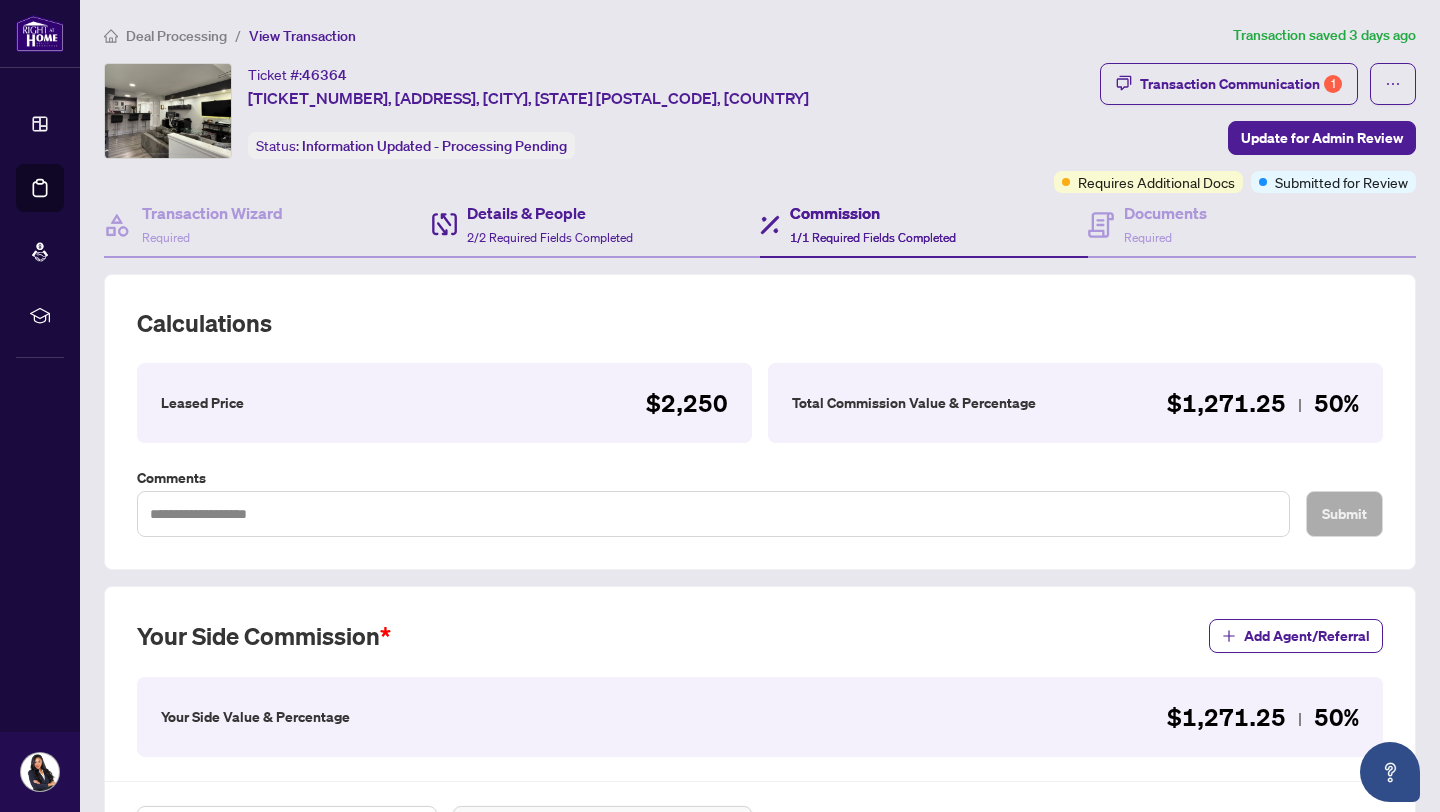click on "Details & People 2/2 Required Fields Completed" at bounding box center [596, 225] 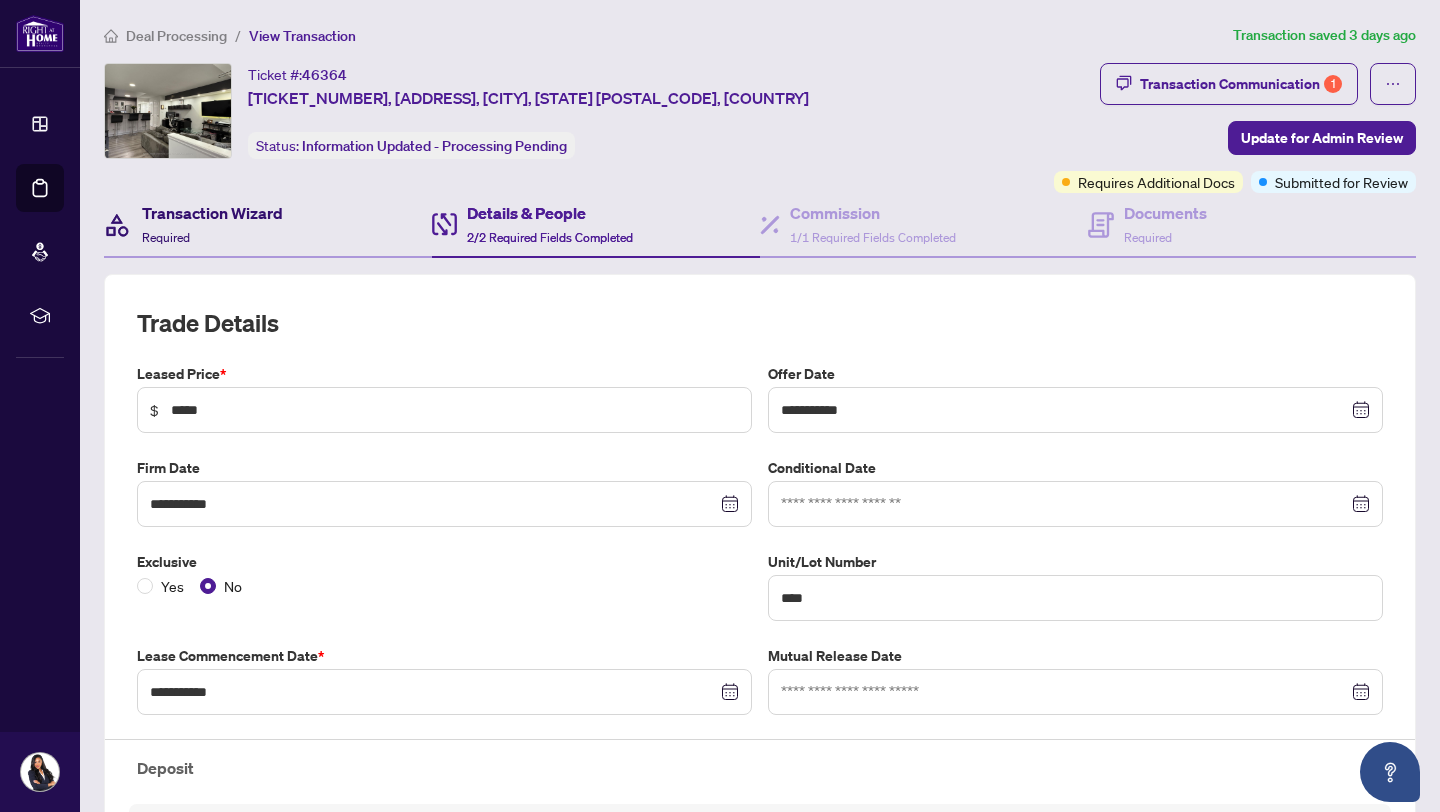 click on "Transaction Wizard Required" at bounding box center [212, 224] 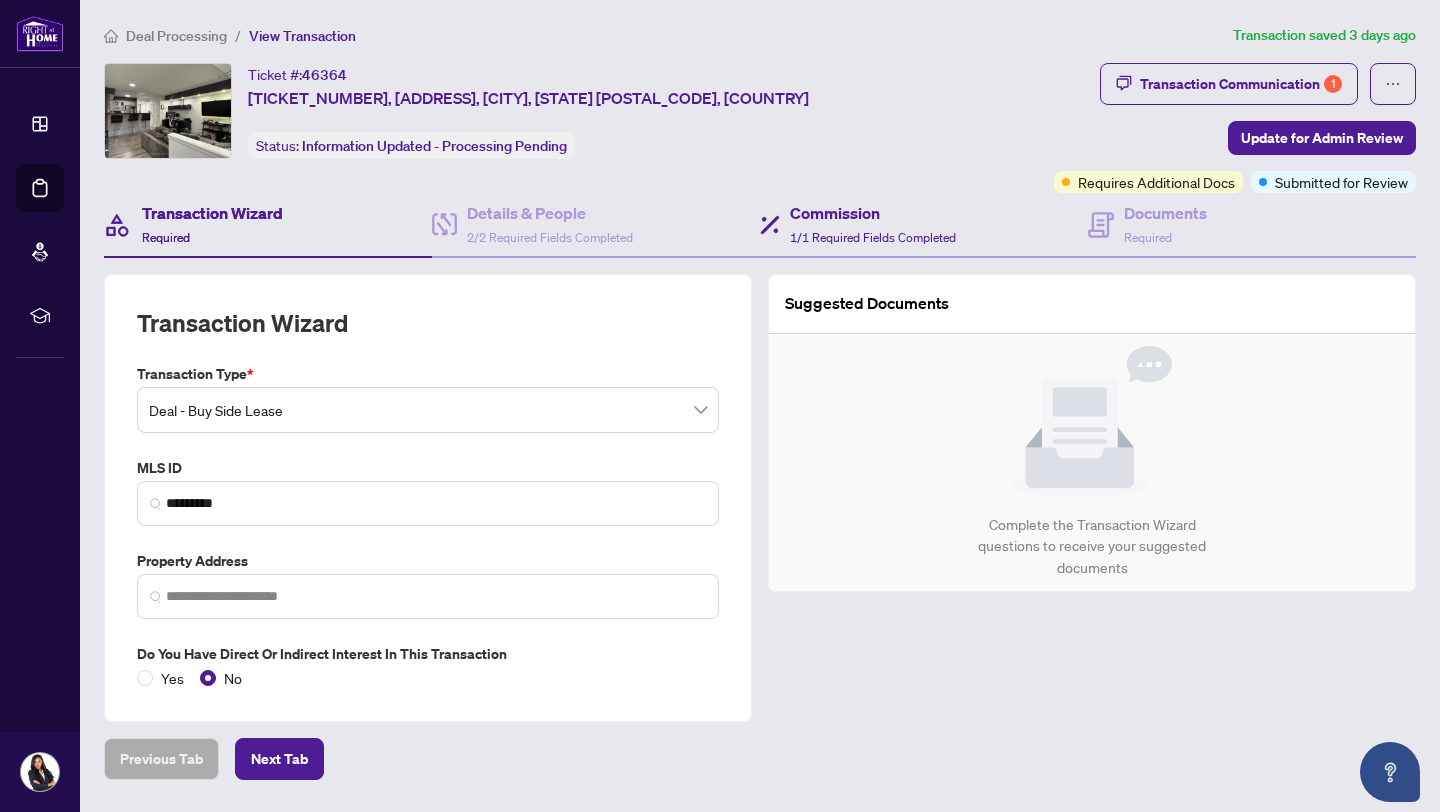 type on "**********" 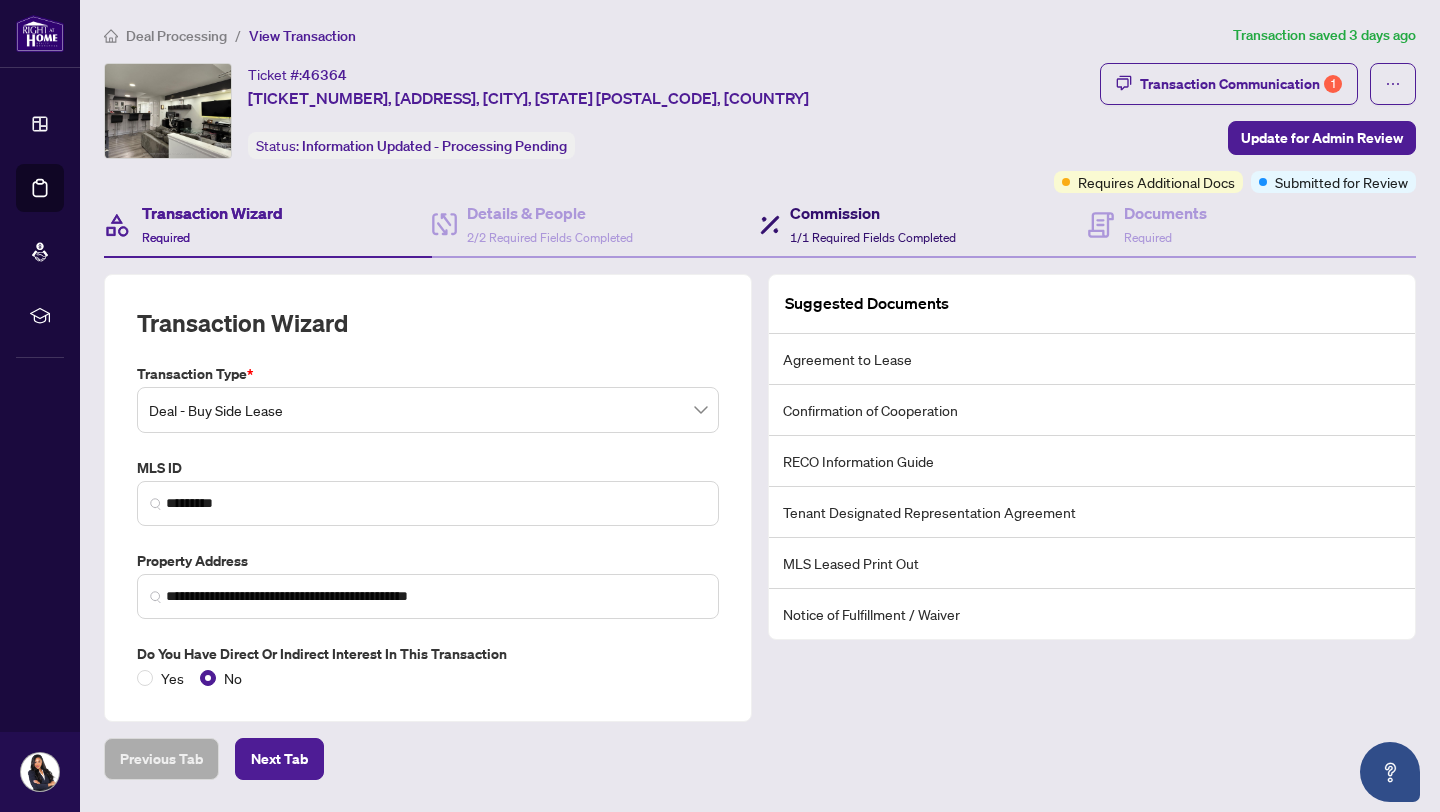 click on "1/1 Required Fields Completed" at bounding box center (873, 237) 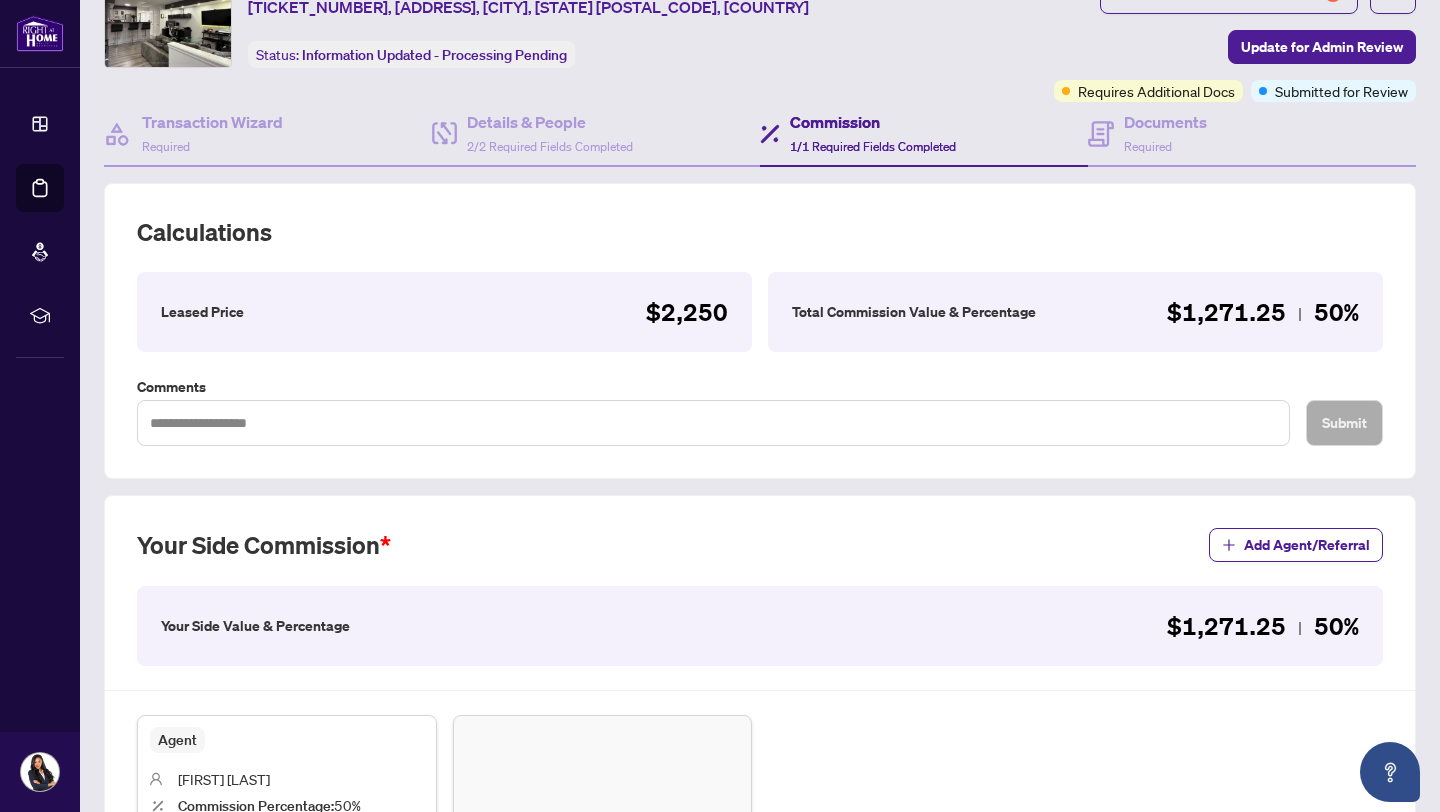 scroll, scrollTop: 87, scrollLeft: 0, axis: vertical 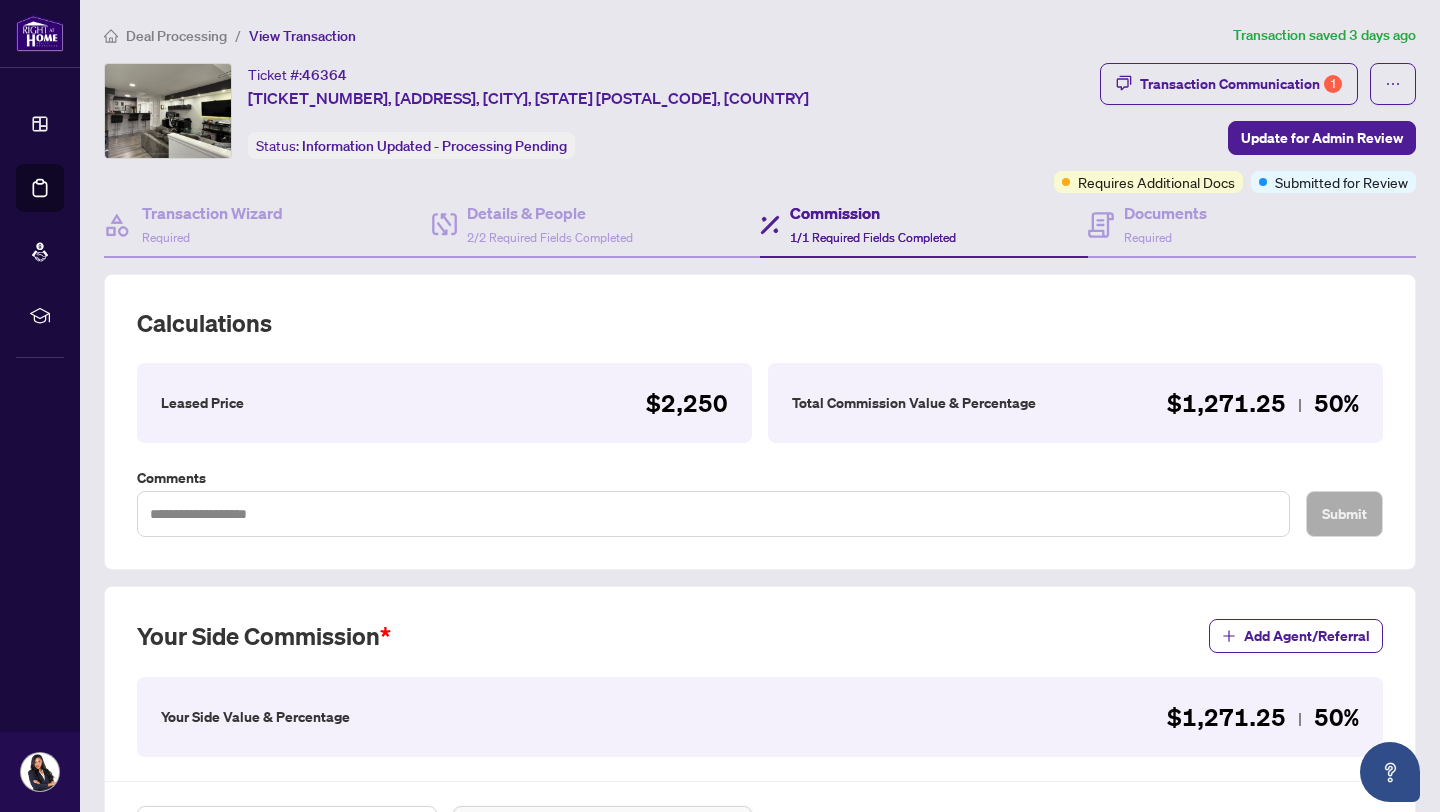 drag, startPoint x: 1439, startPoint y: 123, endPoint x: 1439, endPoint y: -12, distance: 135 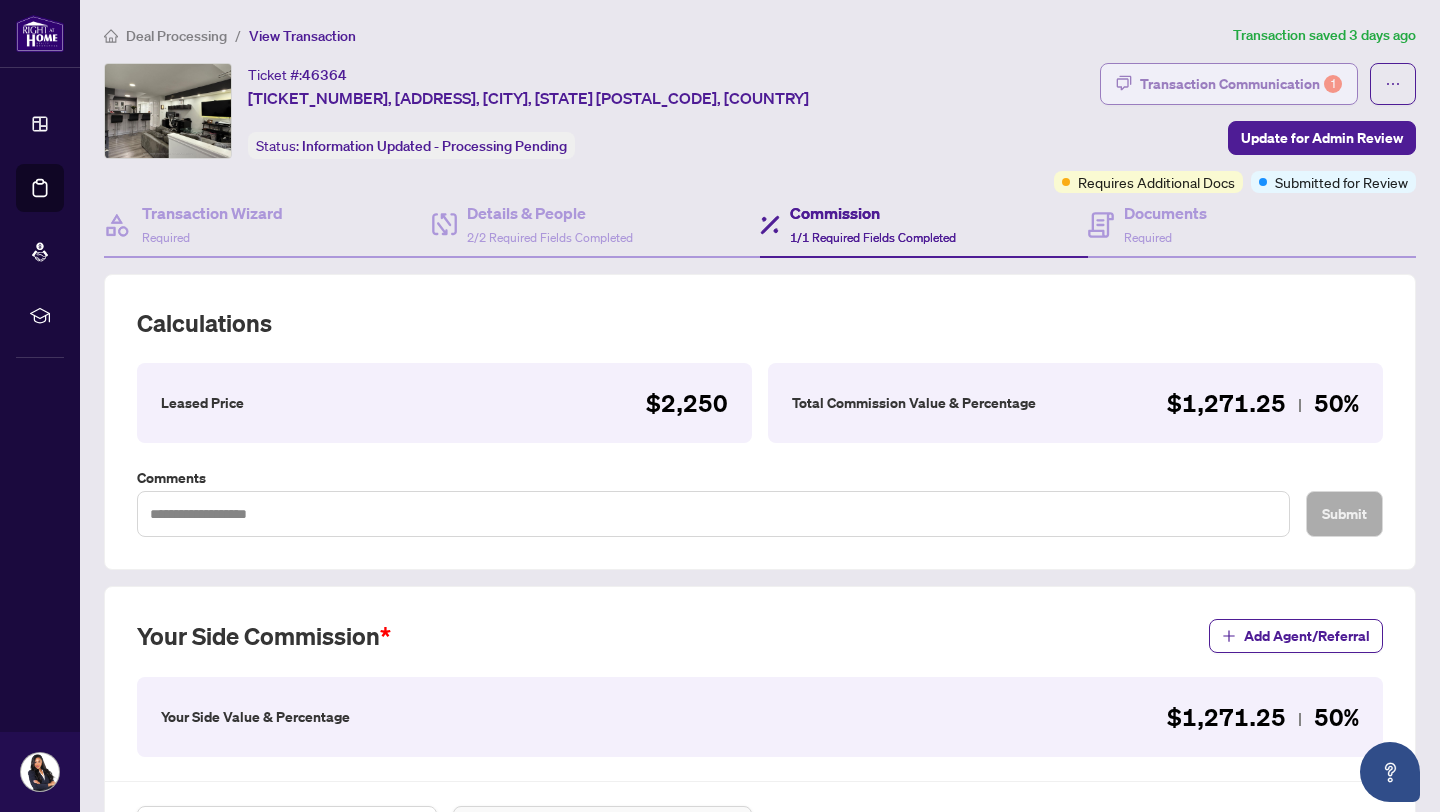 click on "Transaction Communication 1" at bounding box center [1241, 84] 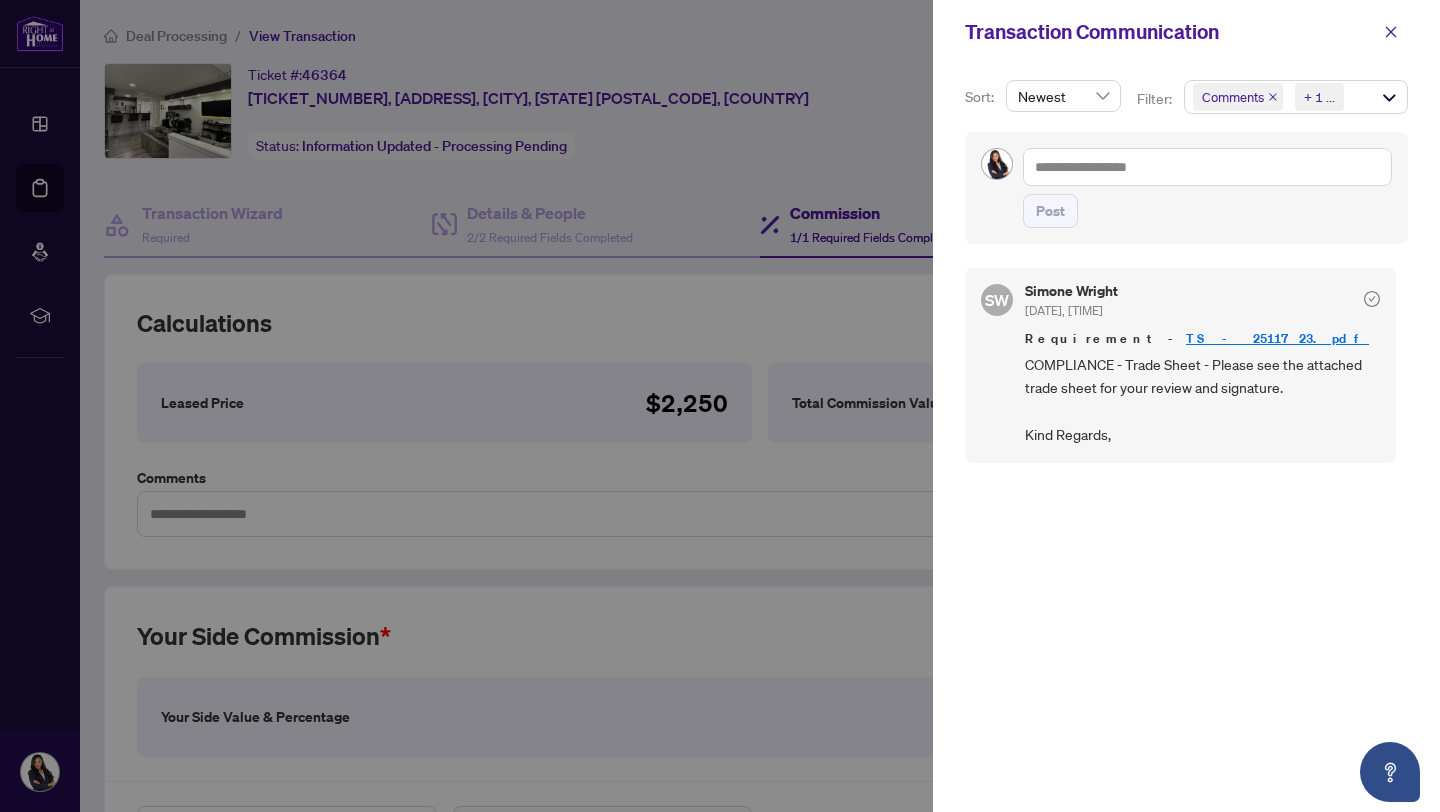 click on "TS - 2511723.pdf" at bounding box center (1277, 338) 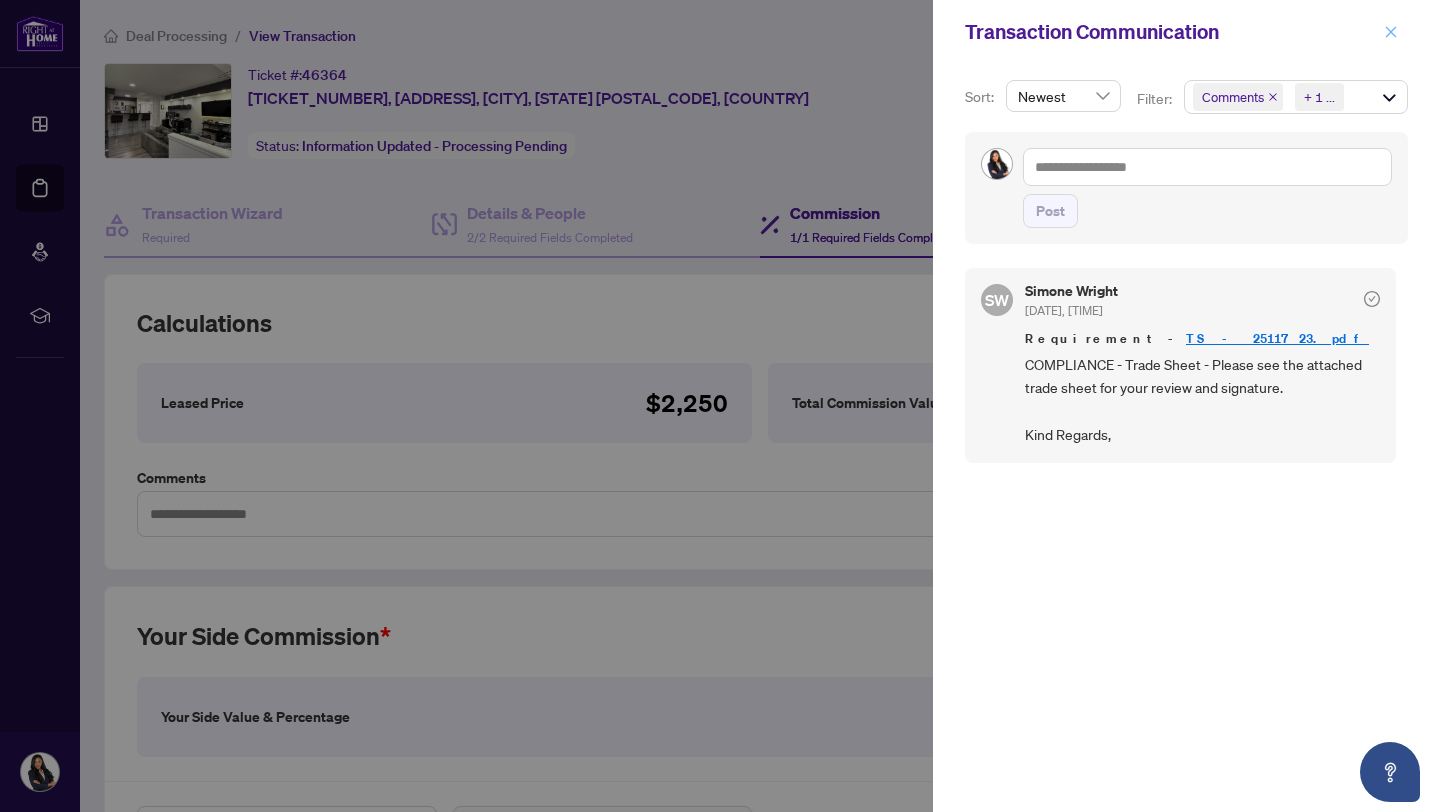 click at bounding box center [1391, 32] 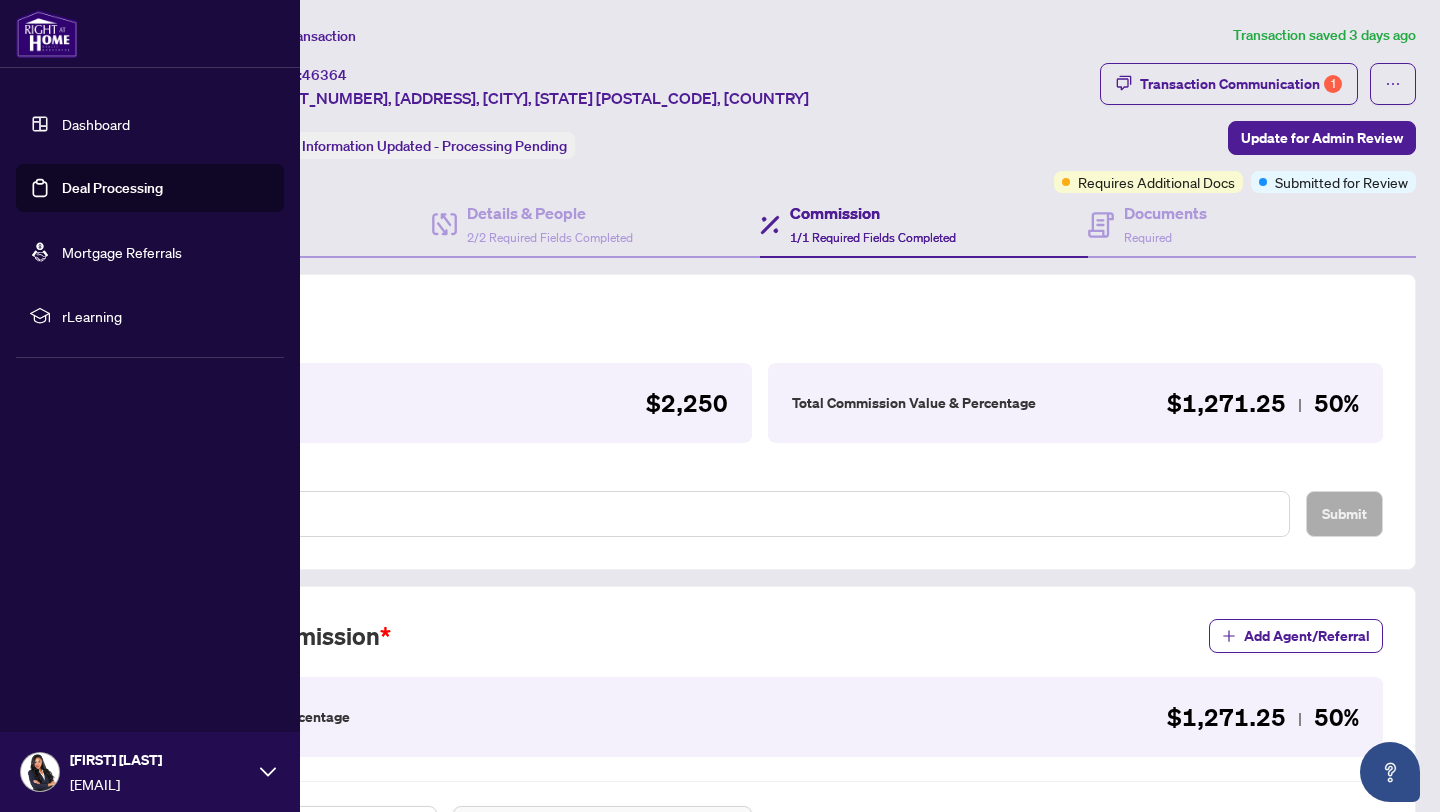 click on "Deal Processing" at bounding box center [112, 188] 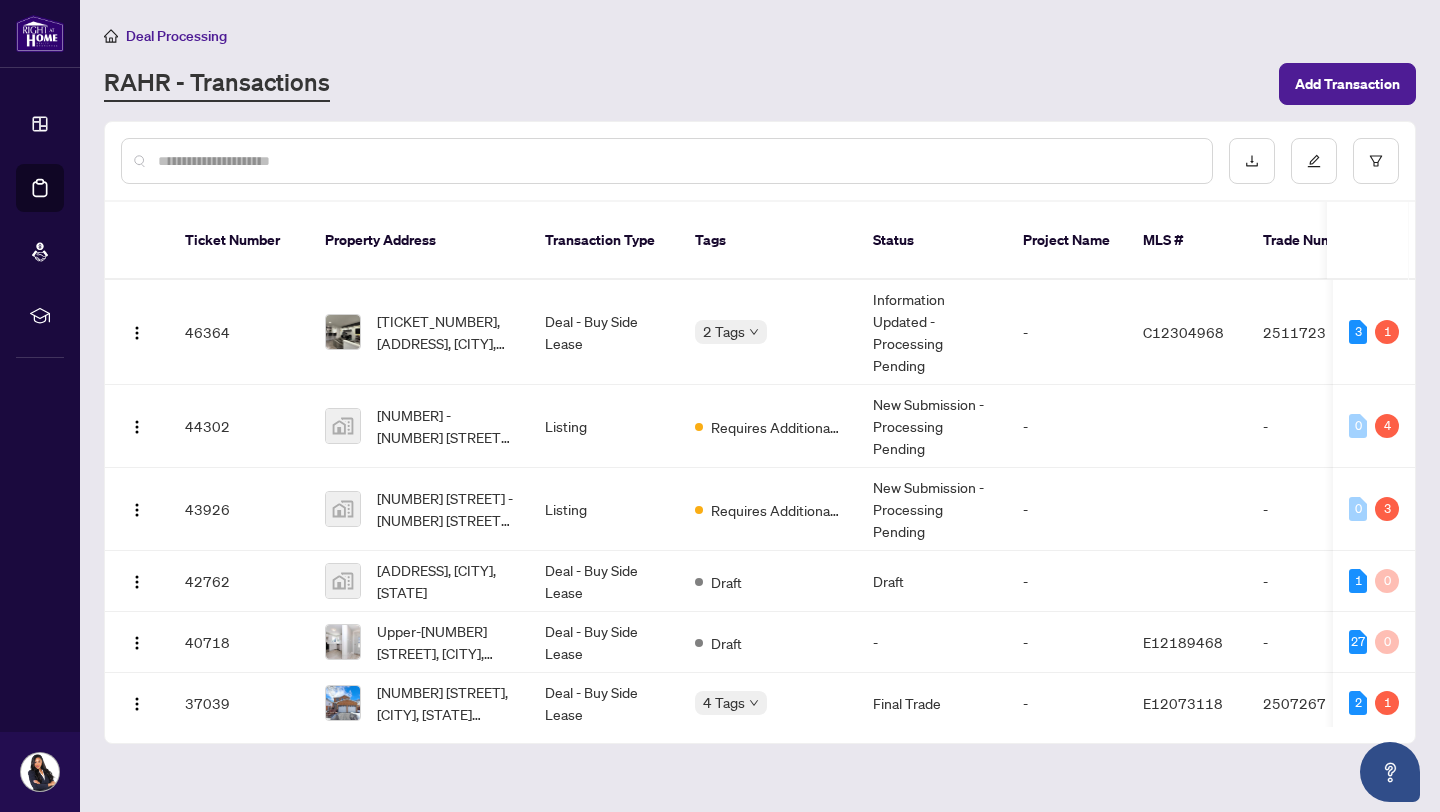 click on "Deal Processing RAHR - Transactions Add Transaction Ticket Number Property Address Transaction Type Tags Status Project Name MLS # Trade Number Last Updated By Last Modified Date Created By Created Date                             46364 [ADDRESS], [CITY], [STATE] [POSTAL_CODE], [COUNTRY] Deal - Buy Side Lease 2 Tags Information Updated - Processing Pending - C12304968 2511723 [FIRST] [LAST] Aug/02/2025 [FIRST] [LAST] Jul/29/2025 3 1 44302 1091 -[NUMBER] [STREET], [CITY], [STATE] [POSTAL_CODE], [COUNTRY] Listing Requires Additional Docs New Submission - Processing Pending - - [NAME] [LAST] Jul/22/2025 [FIRST] [LAST] Jul/16/2025 0 4 43926 [ADDRESS] -[NUMBER] [STREET], [CITY], [STATE] [POSTAL_CODE], [COUNTRY] Listing Requires Additional Docs New Submission - Processing Pending - - [NAME] [LAST] Jul/22/2025 [FIRST] [LAST] Jul/14/2025 0 3 42762 [ADDRESS], [CITY], [STATE] [POSTAL_CODE], [COUNTRY] Deal - Buy Side Lease Draft Draft - - [FIRST] [LAST] Jul/29/2025 [FIRST] [LAST] Jul/07/2025 1 0 40718 Deal - Buy Side Lease Draft - - - 27 0" at bounding box center [760, 406] 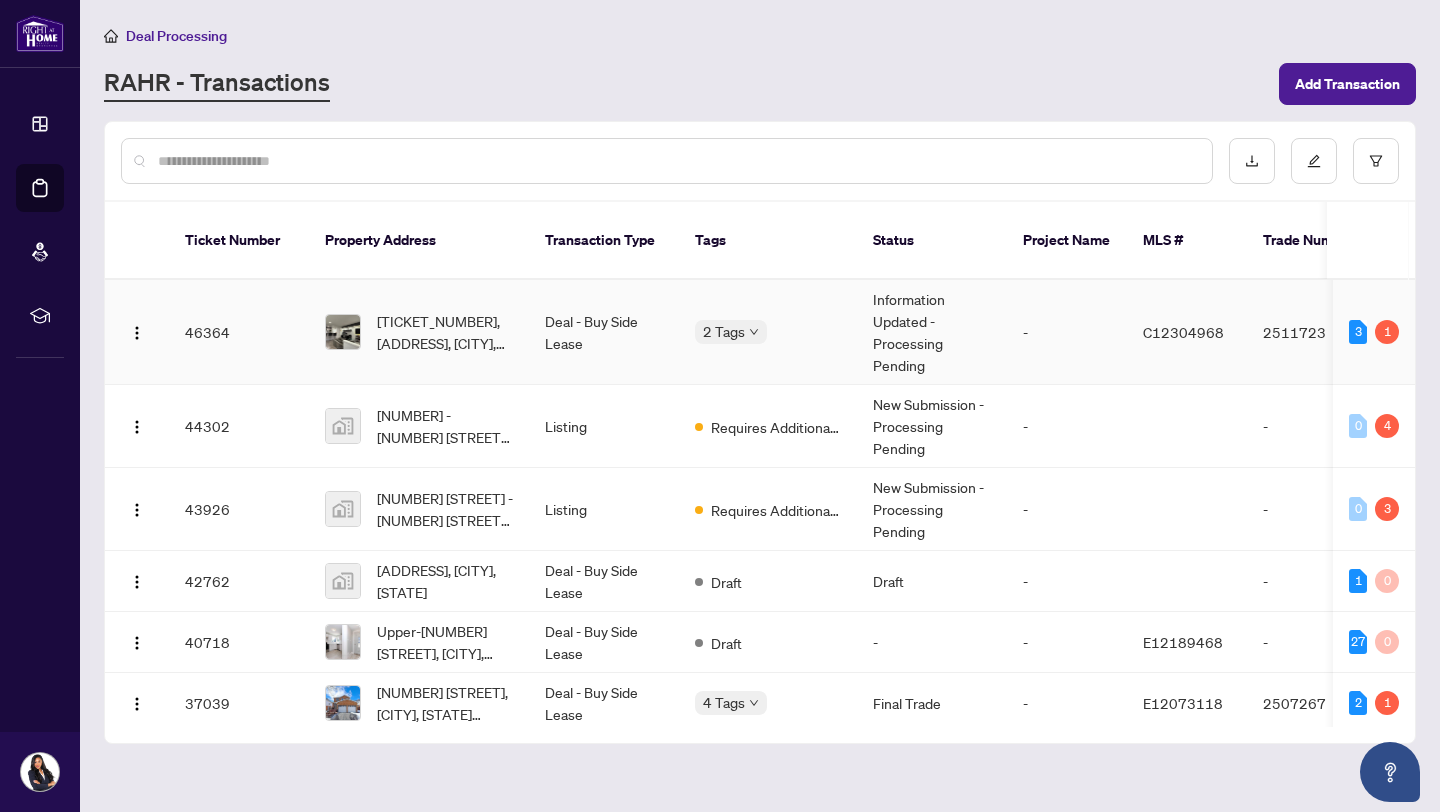 click on "2 Tags" at bounding box center (724, 331) 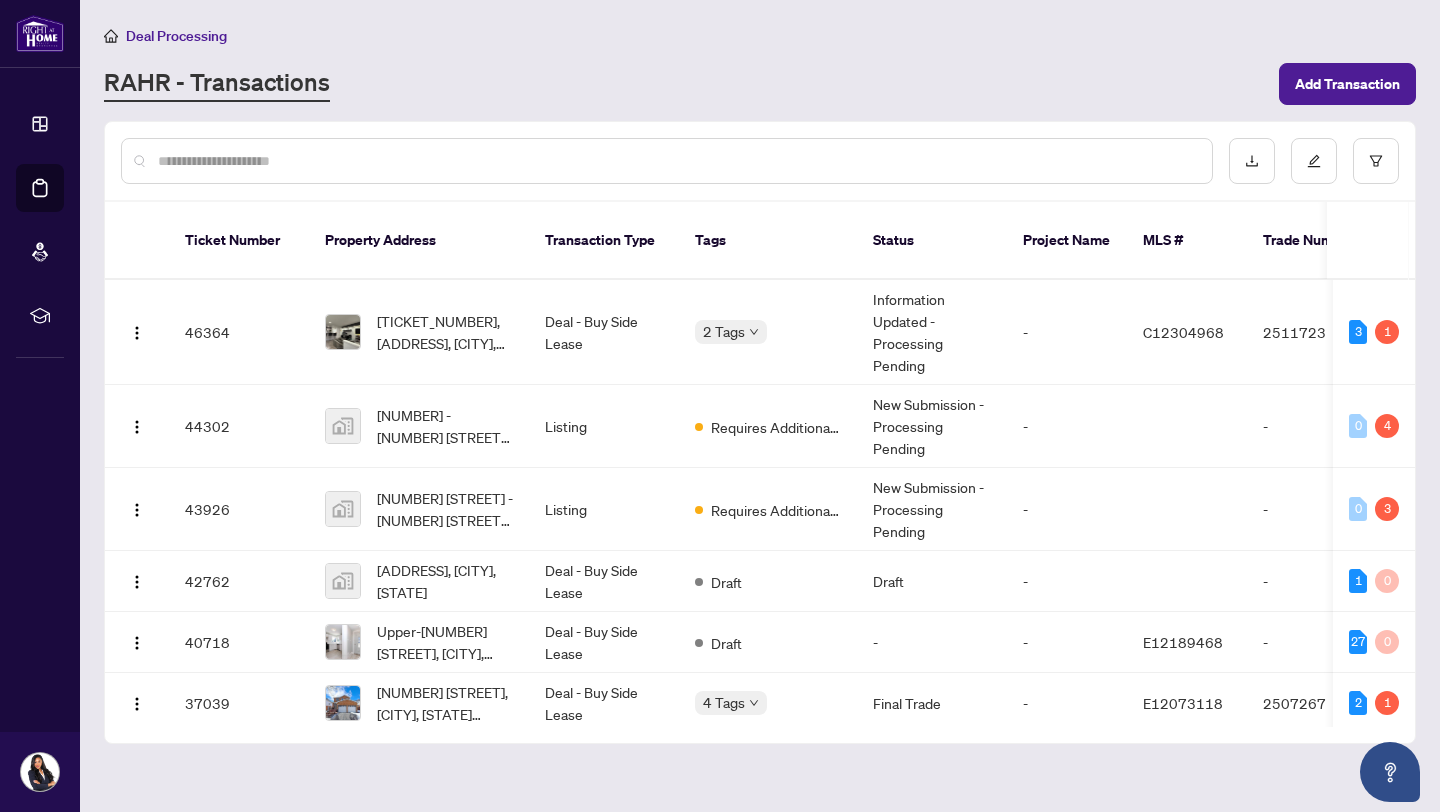 click on "RAHR - Transactions Add Transaction" at bounding box center [760, 84] 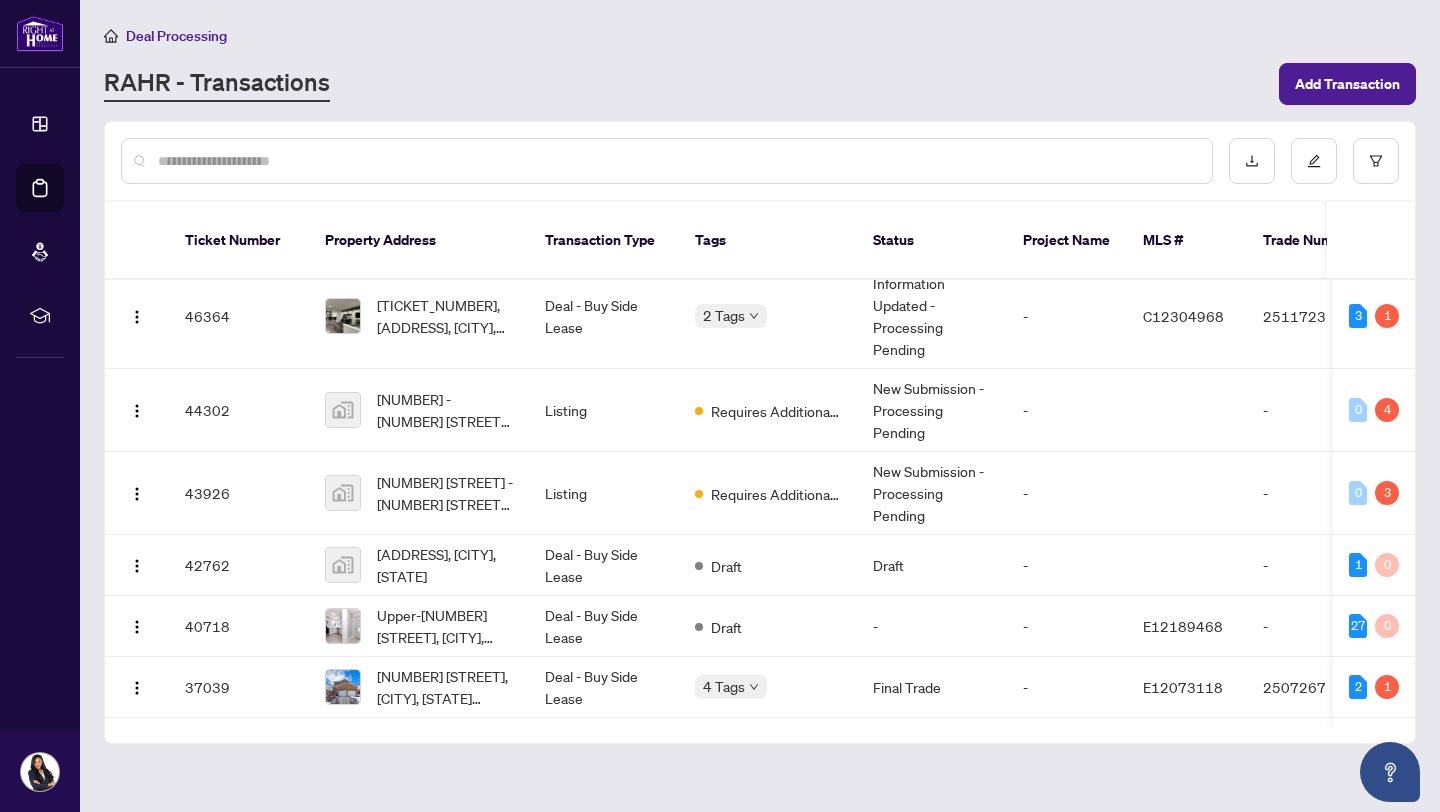 scroll, scrollTop: 17, scrollLeft: 0, axis: vertical 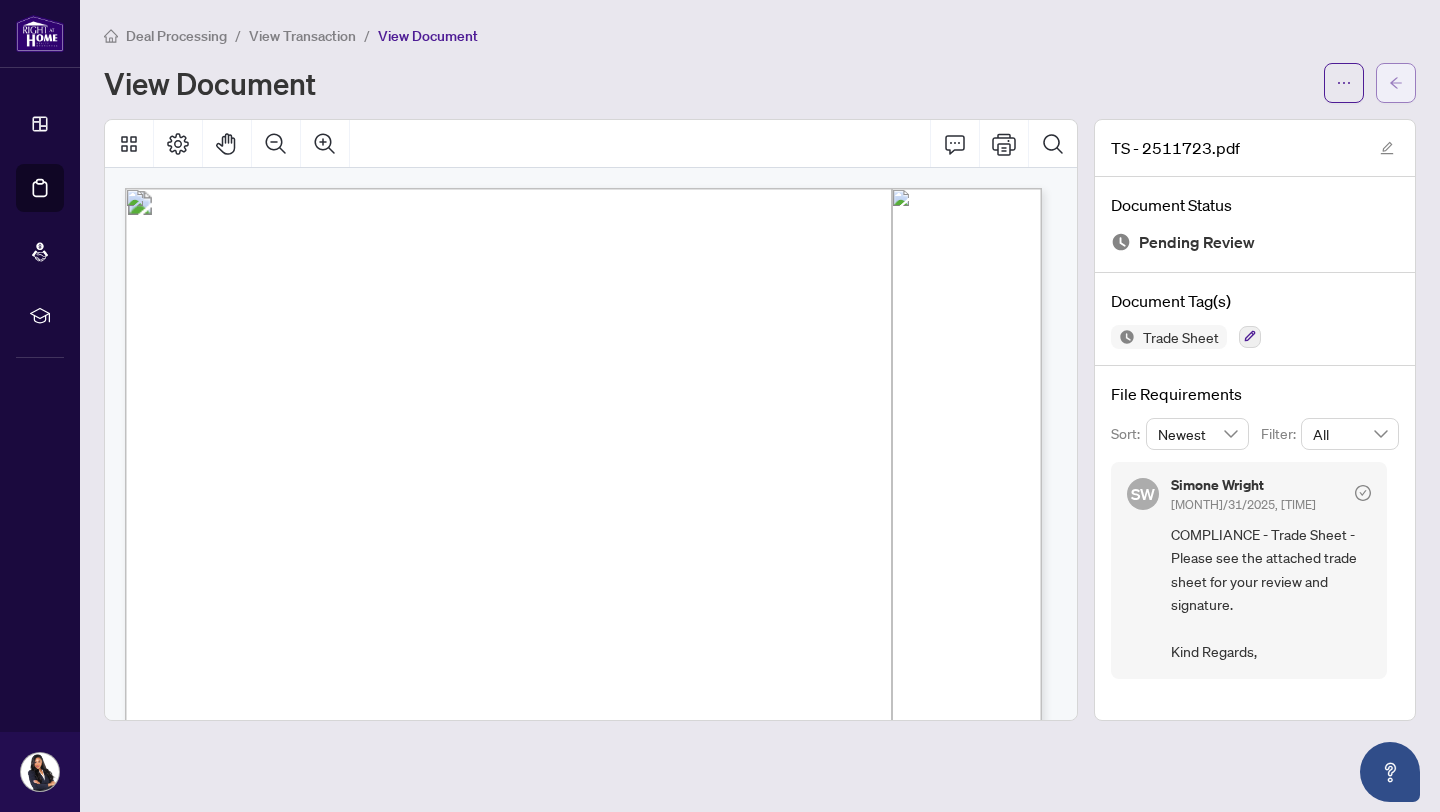 click at bounding box center [1396, 83] 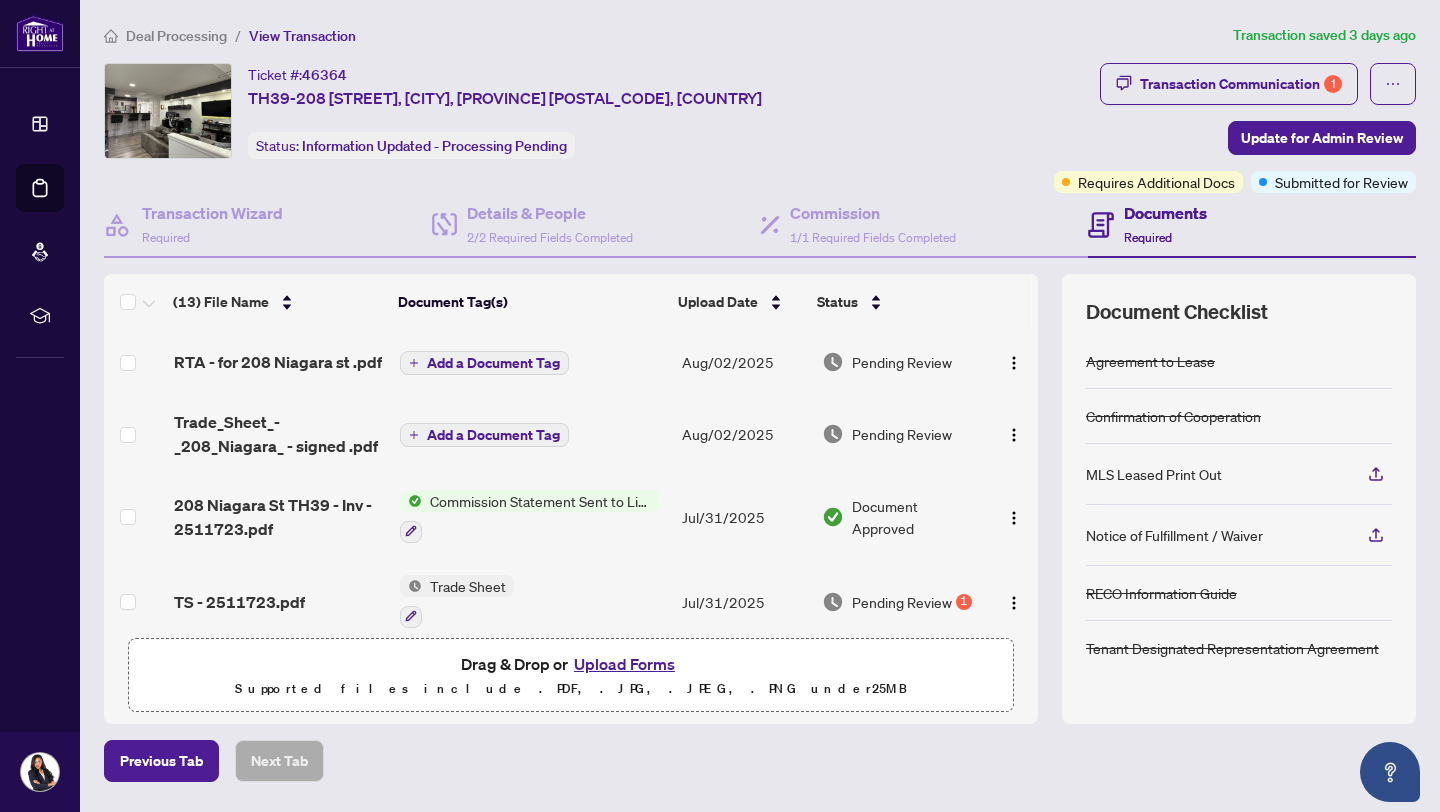 click on "Pending Review" at bounding box center (902, 602) 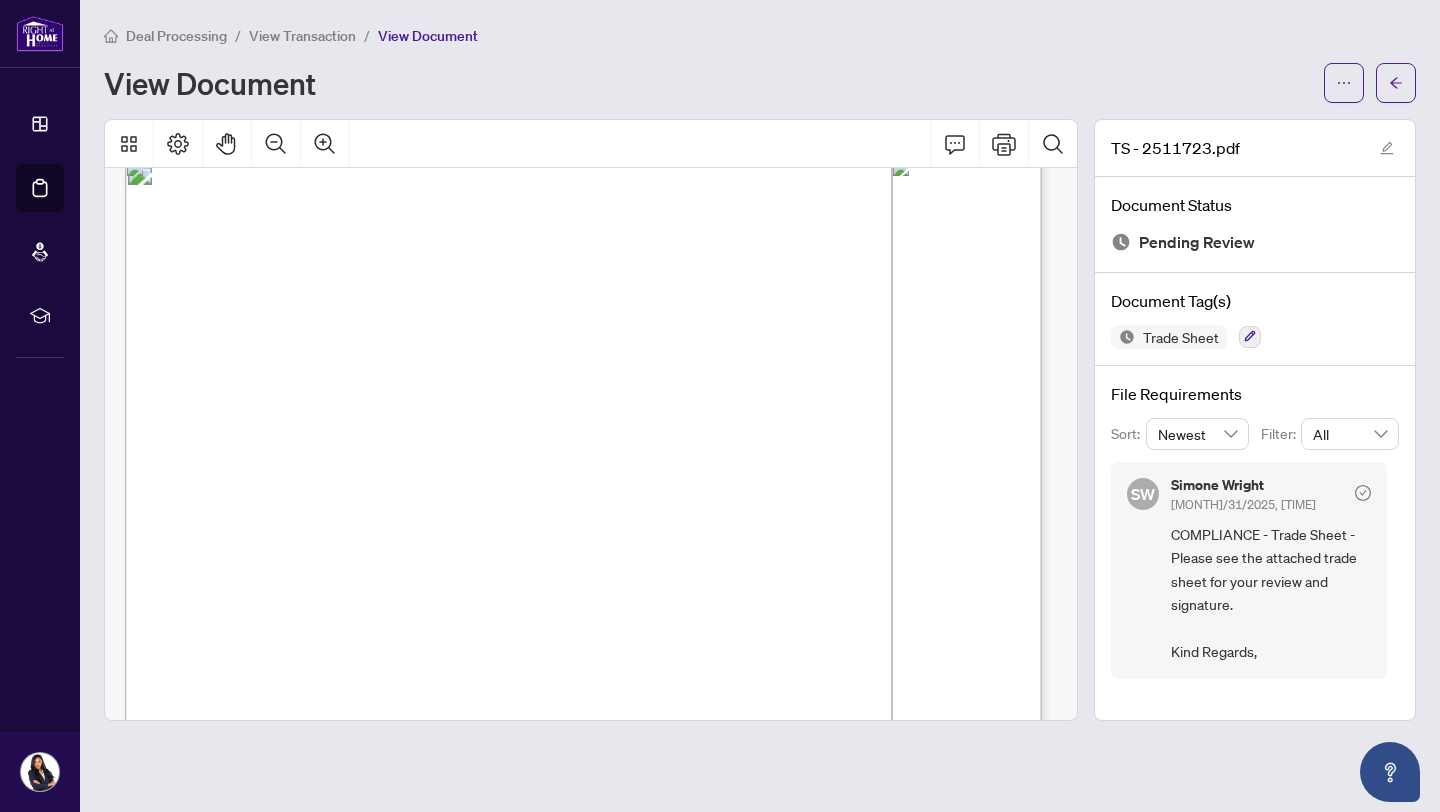 scroll, scrollTop: 0, scrollLeft: 0, axis: both 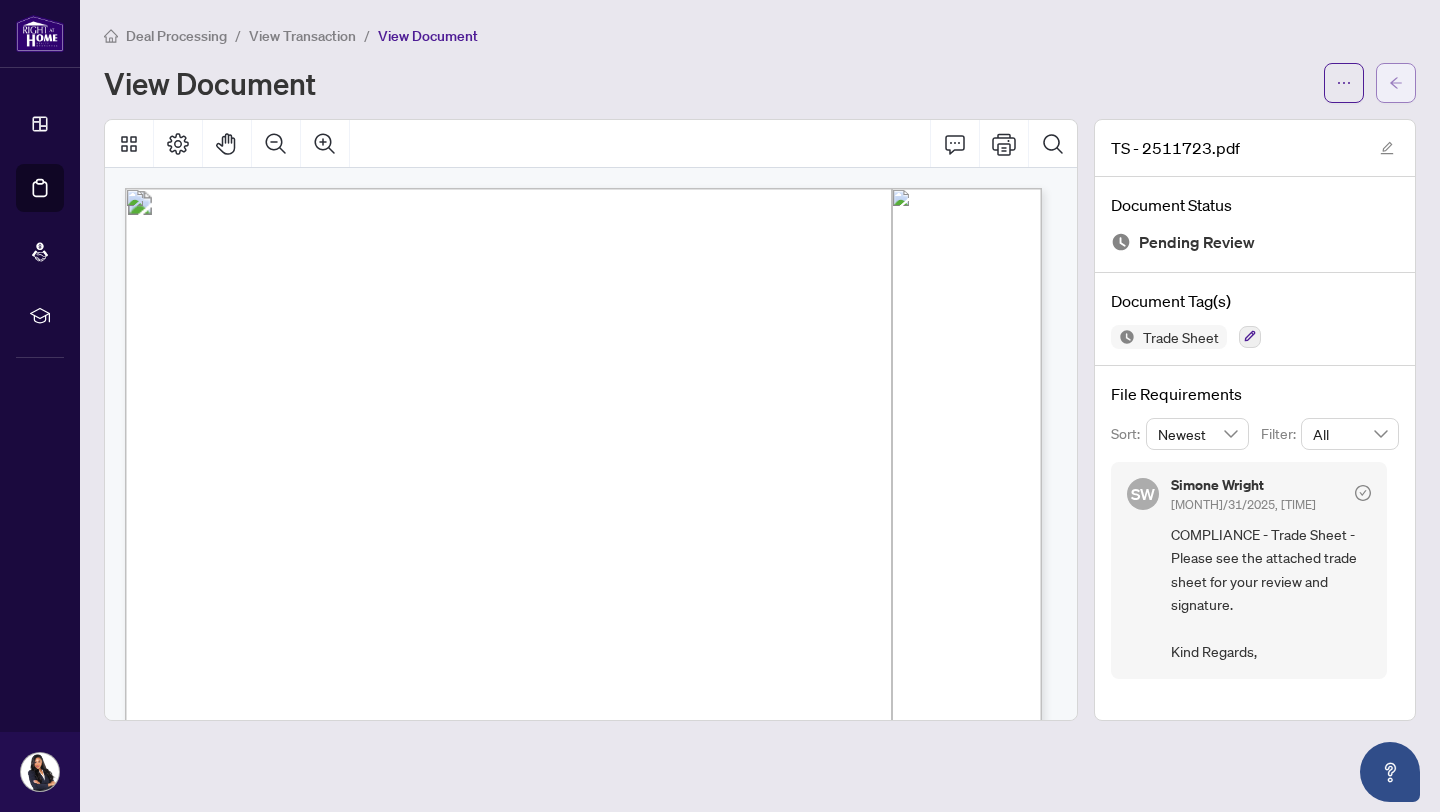 click at bounding box center (1396, 83) 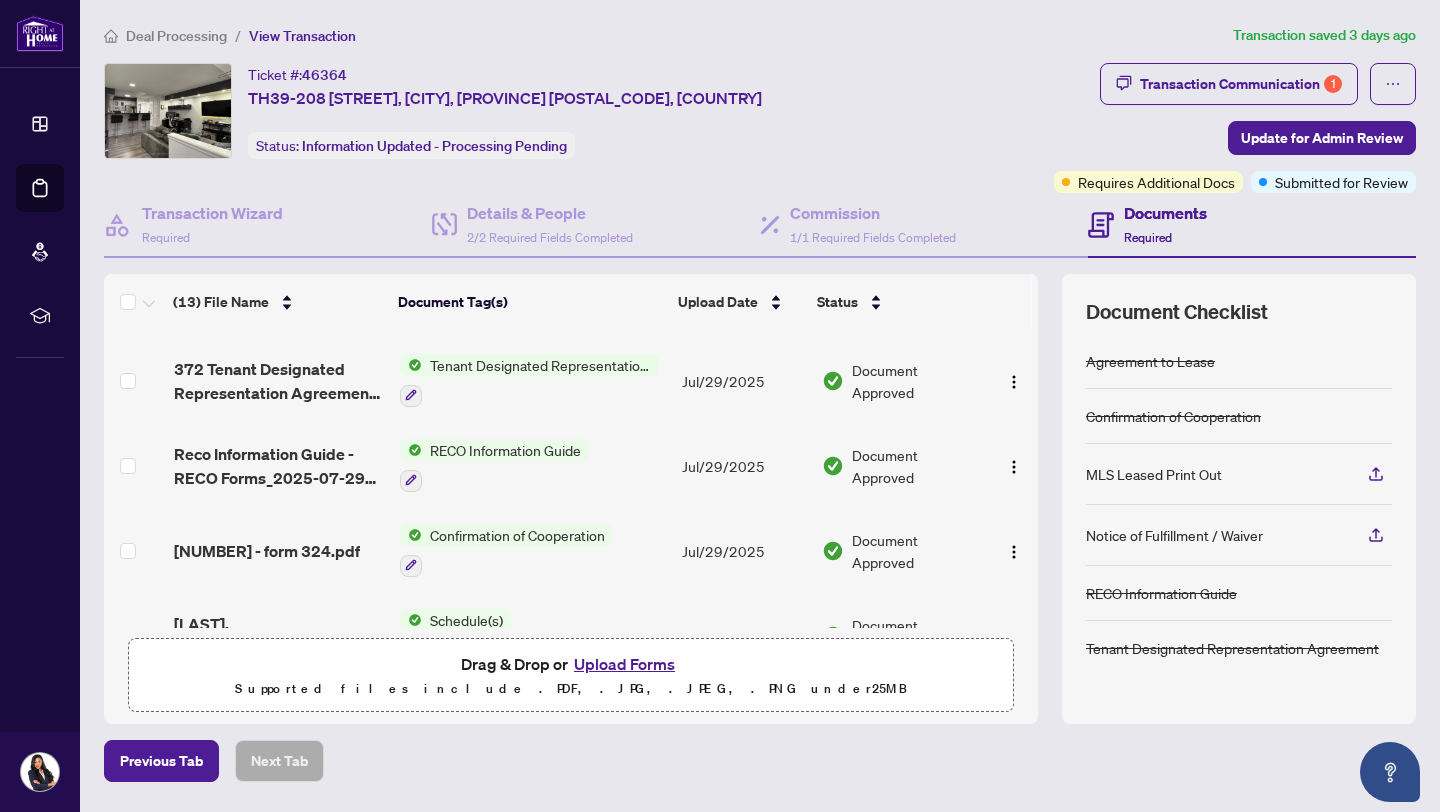 scroll, scrollTop: 0, scrollLeft: 0, axis: both 